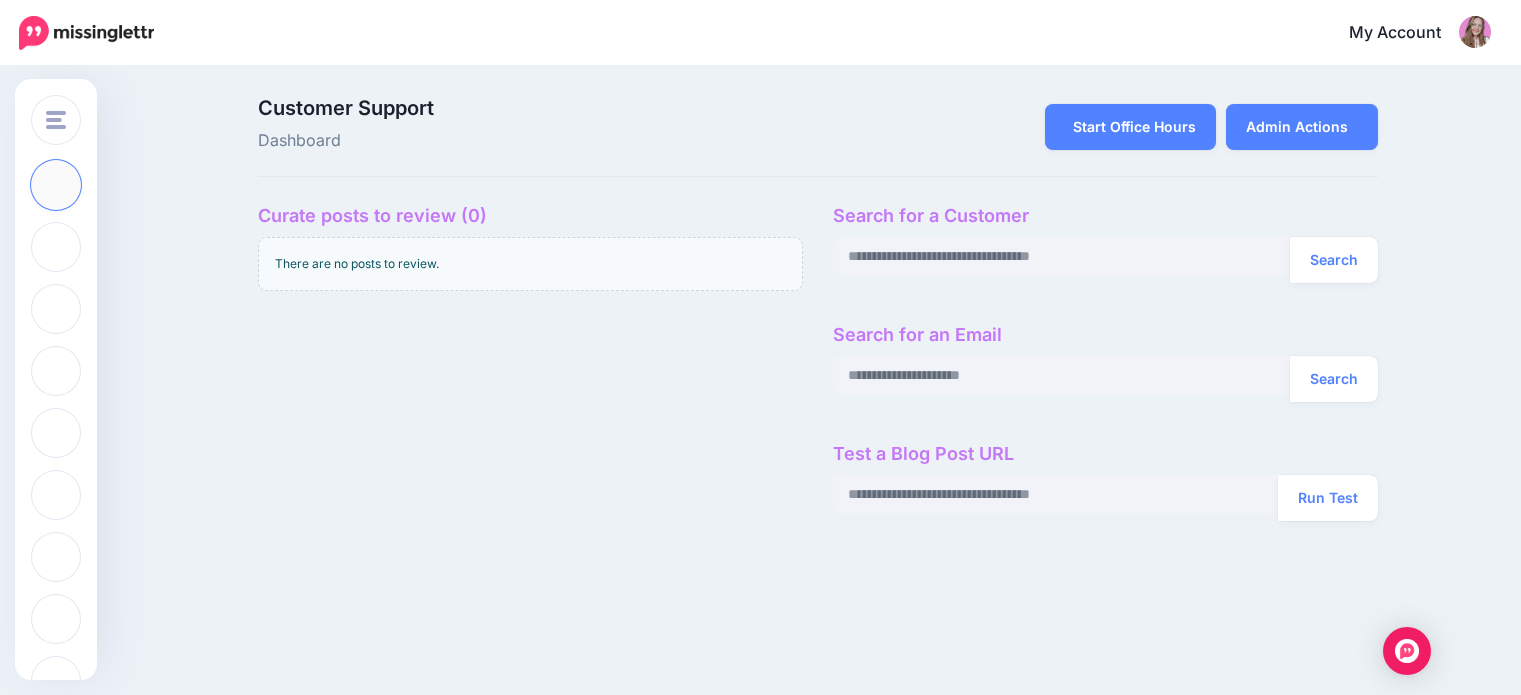 scroll, scrollTop: 0, scrollLeft: 0, axis: both 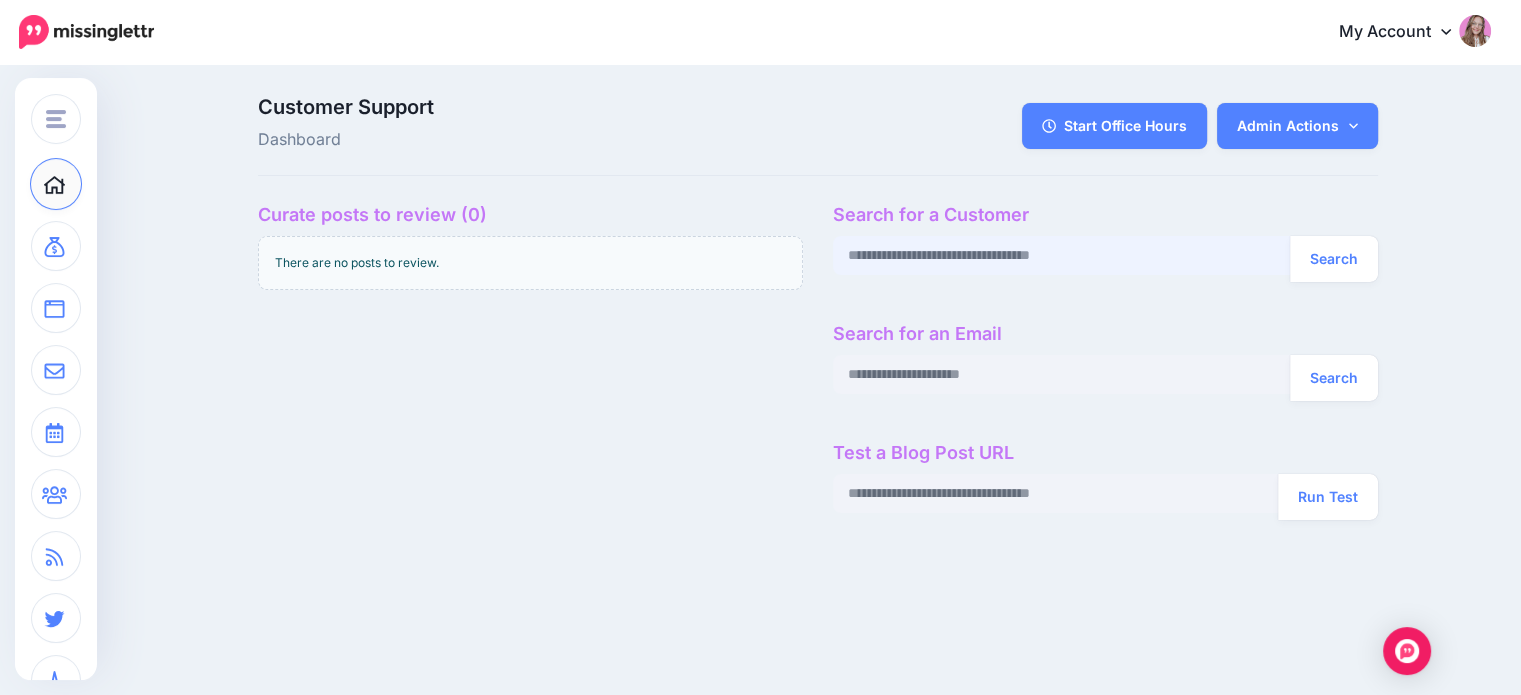 click at bounding box center [1062, 255] 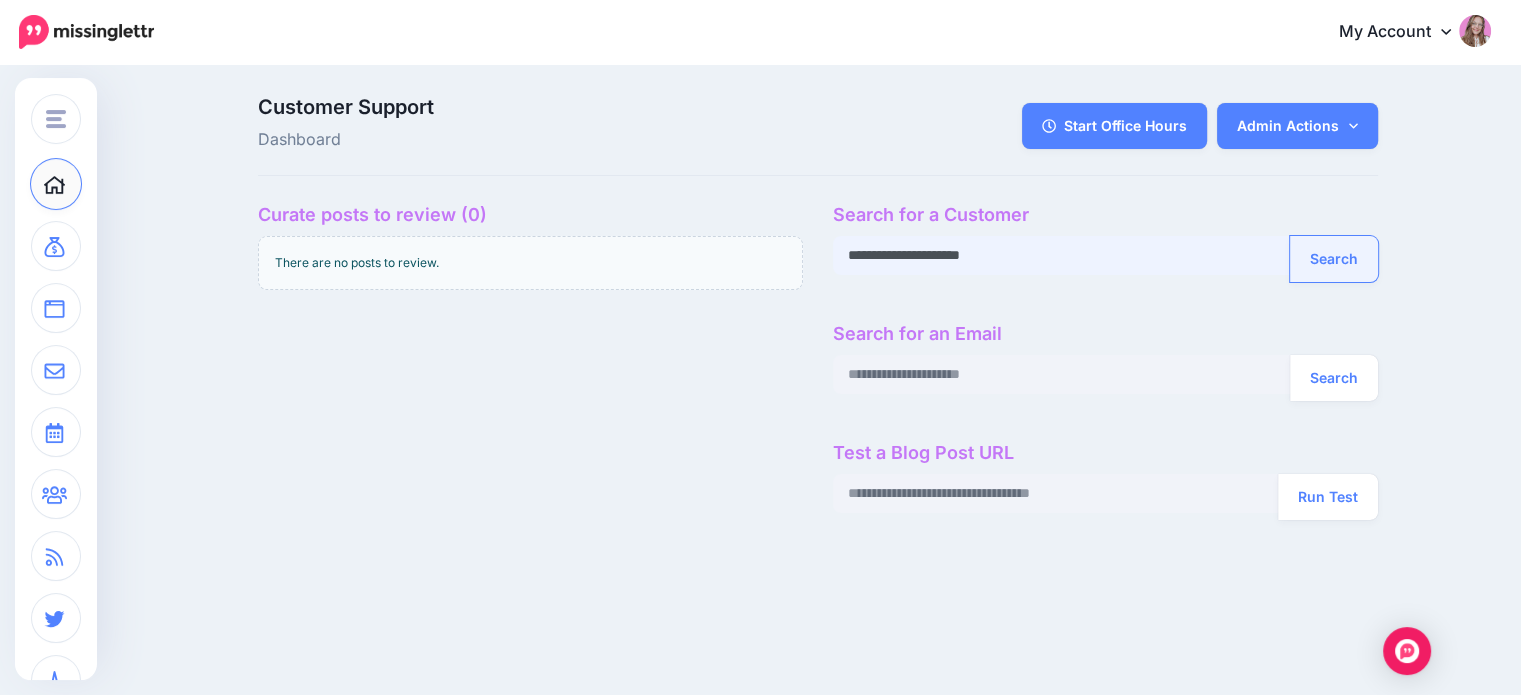 type on "**********" 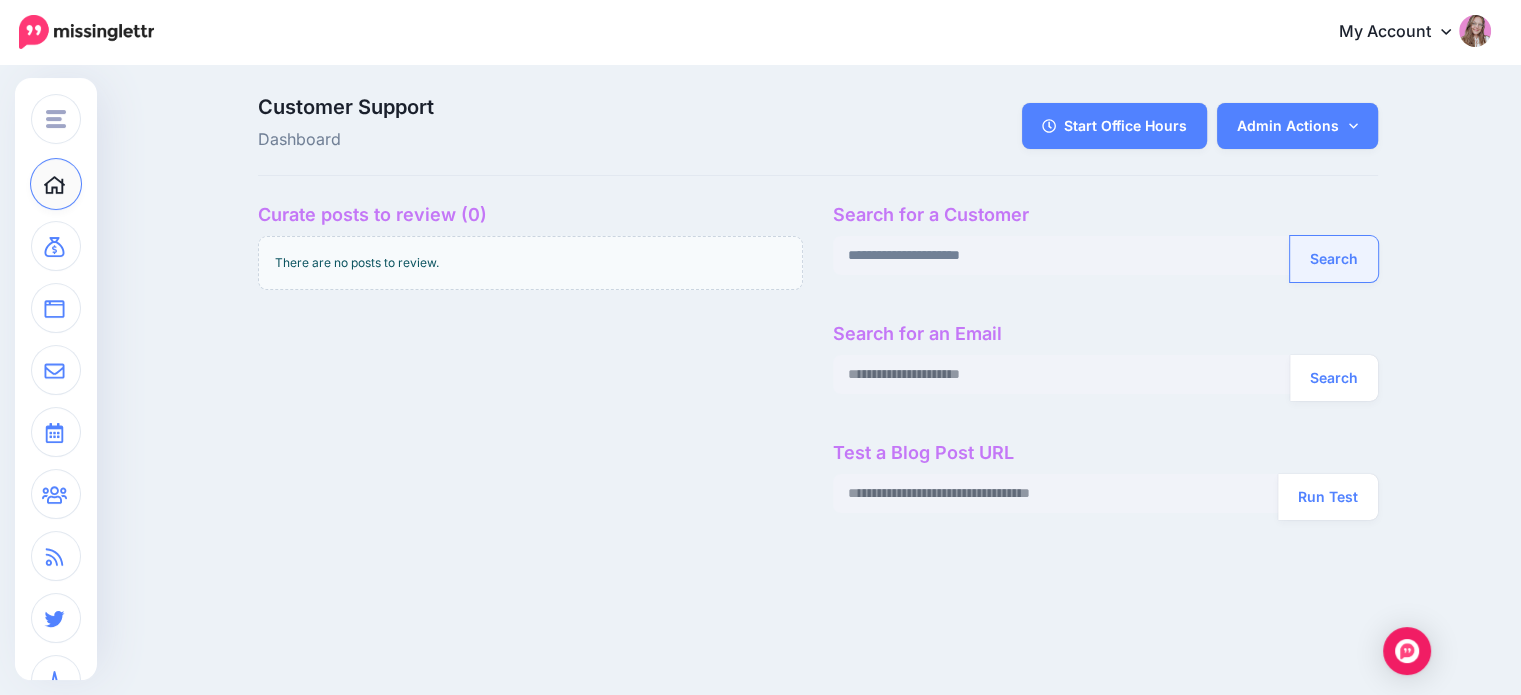 click on "Search" at bounding box center (1334, 259) 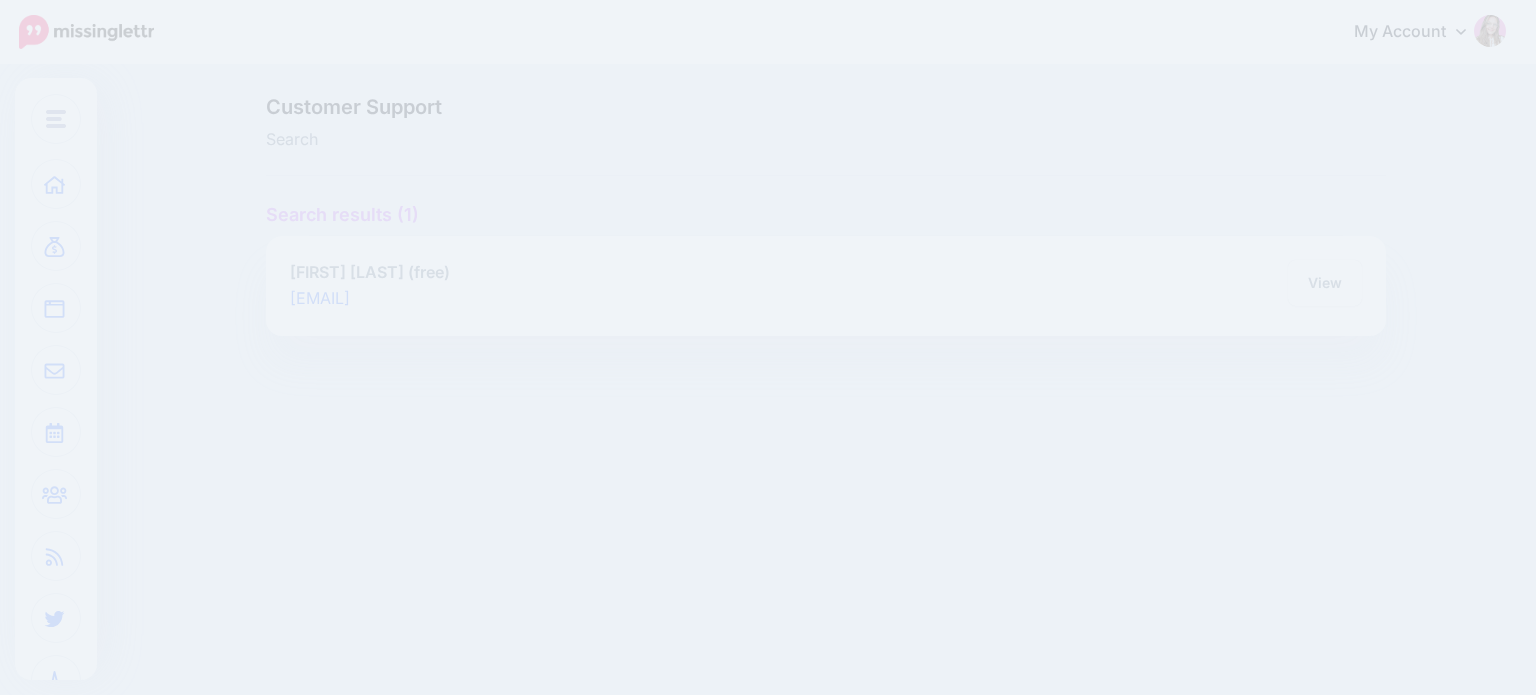 scroll, scrollTop: 0, scrollLeft: 0, axis: both 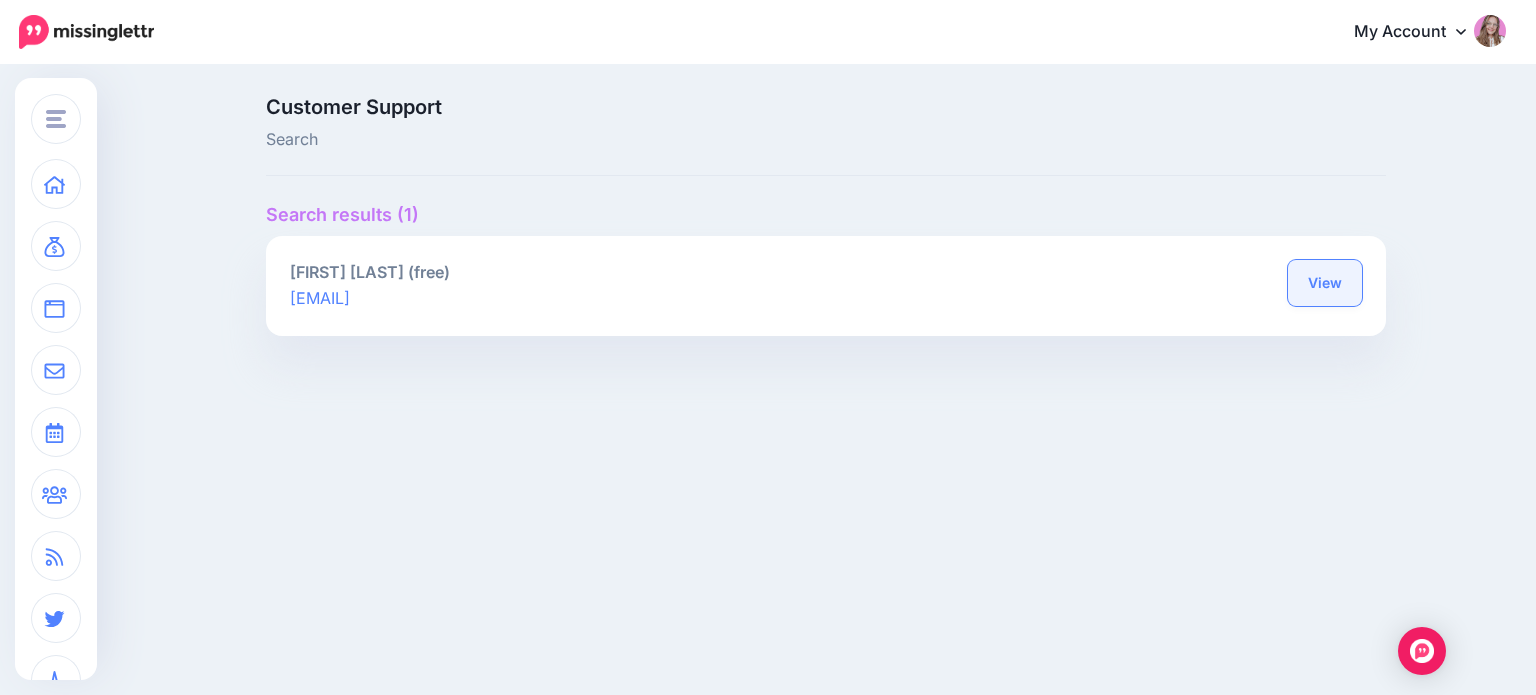 click on "View" at bounding box center (1325, 283) 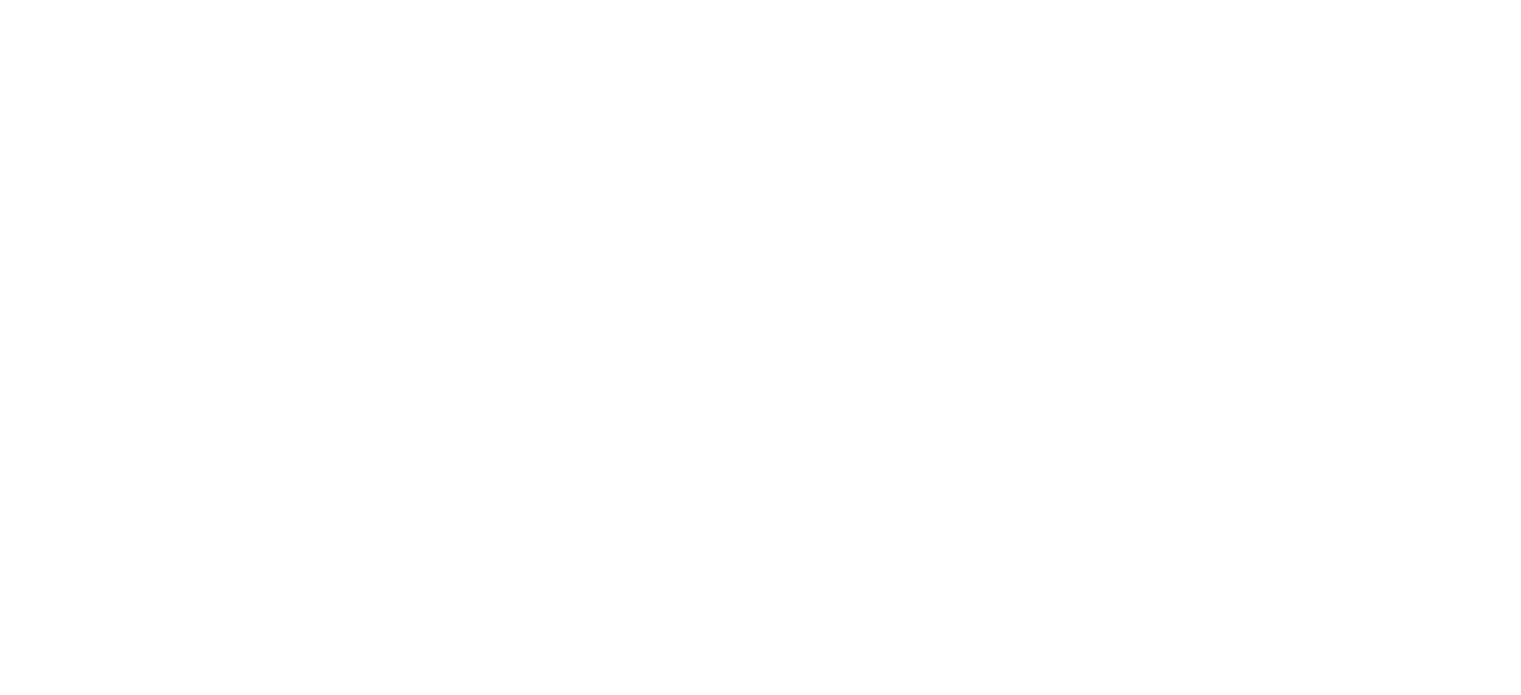 scroll, scrollTop: 0, scrollLeft: 0, axis: both 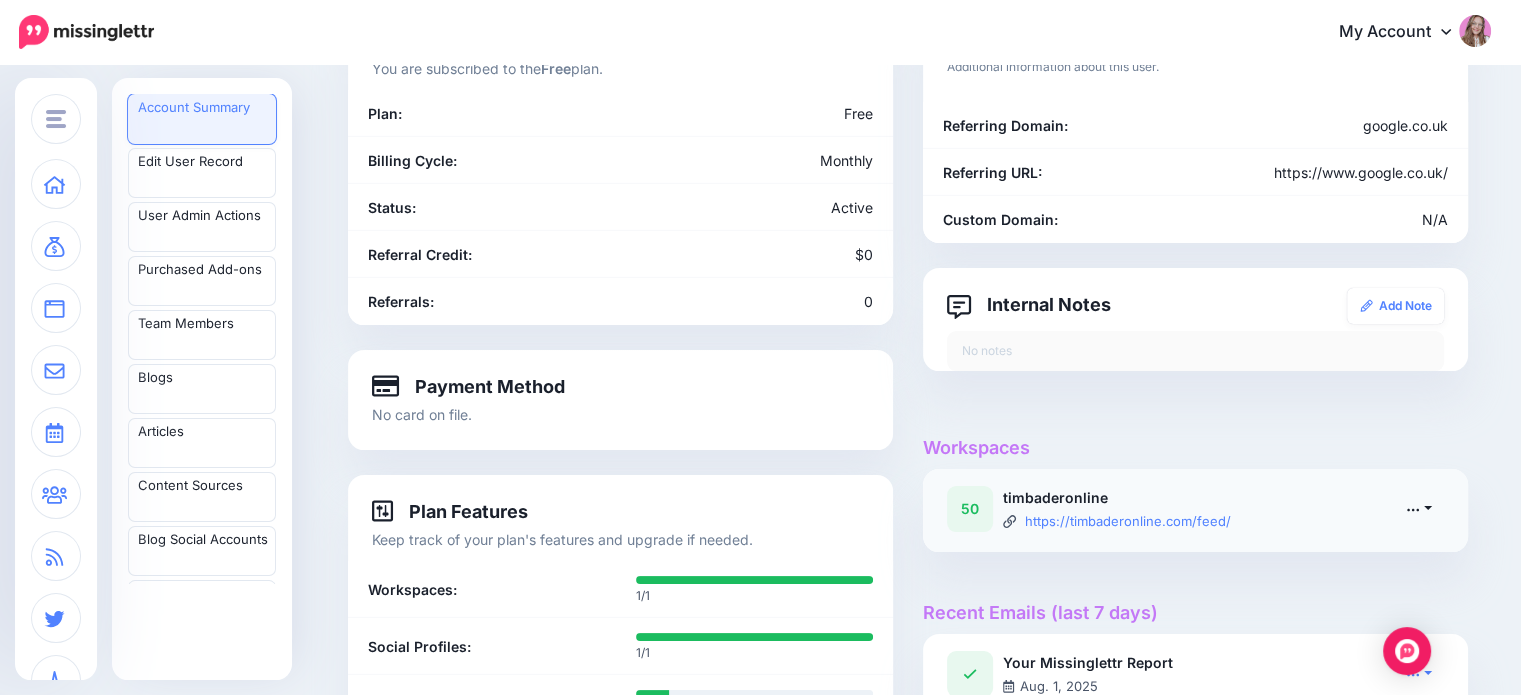 click at bounding box center (1419, 508) 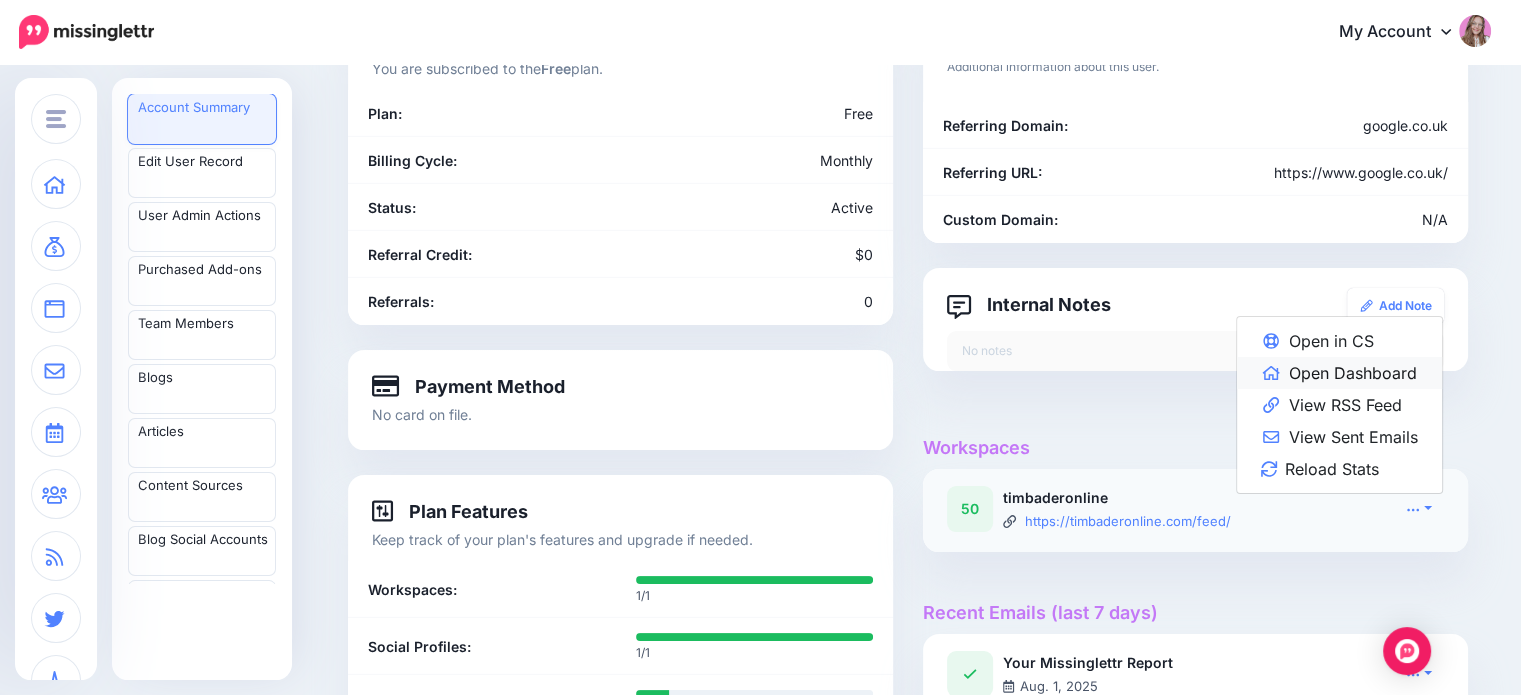click on "Open Dashboard" at bounding box center (1339, 373) 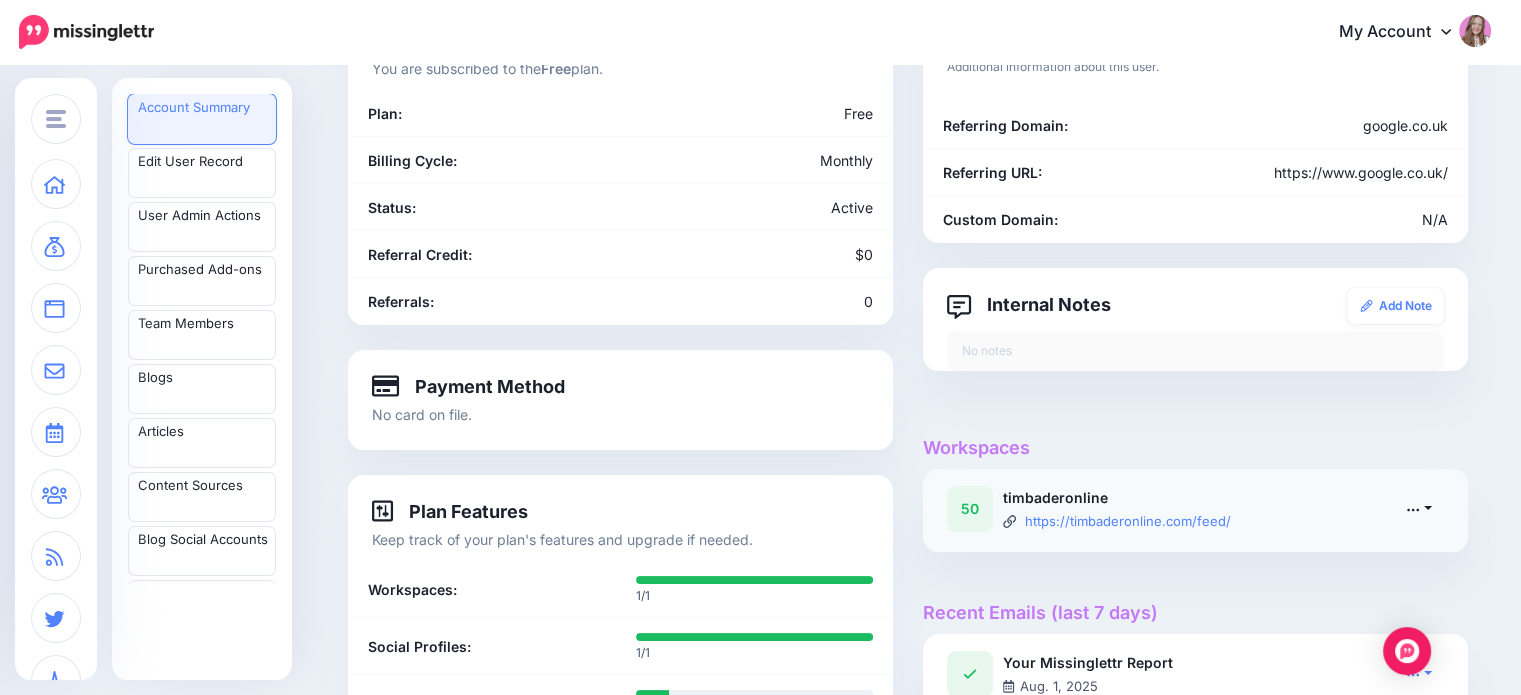click at bounding box center [1419, 508] 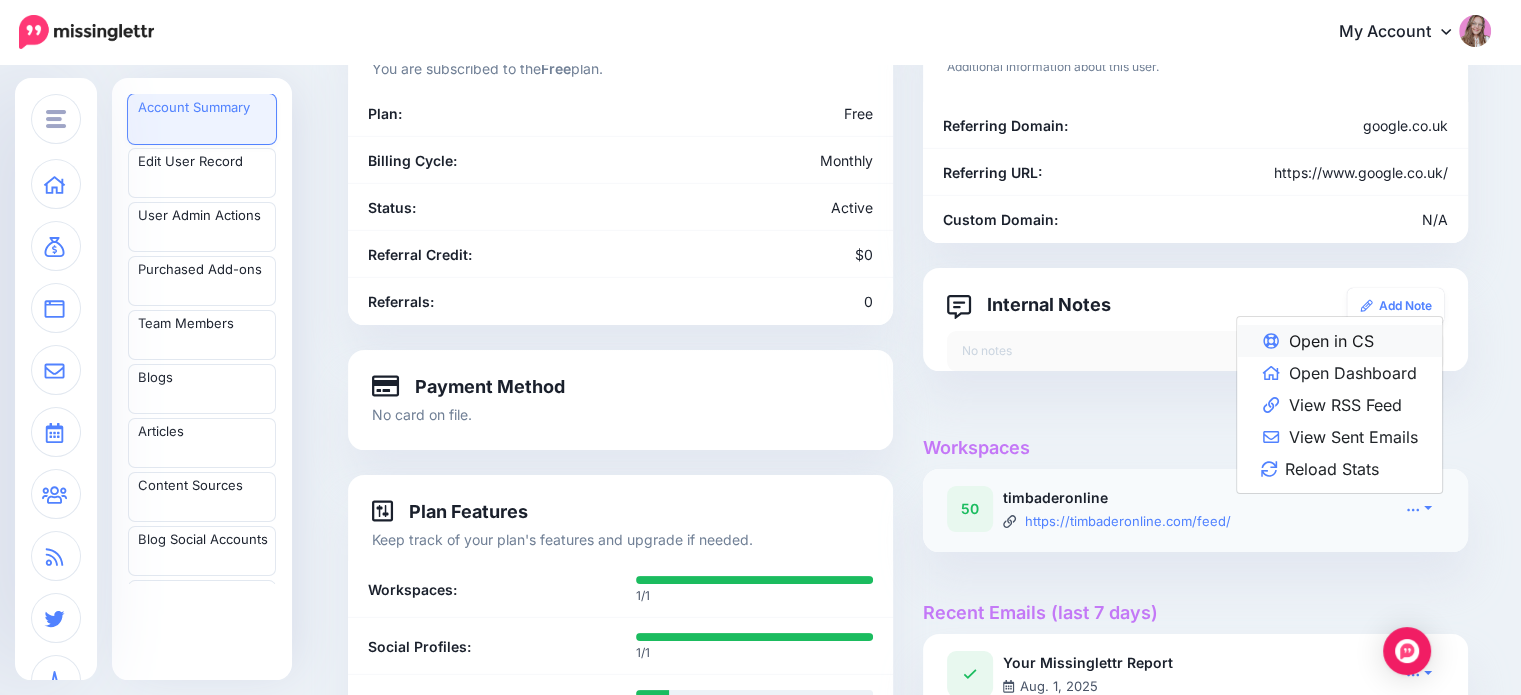 click on "Open in CS" at bounding box center (1339, 341) 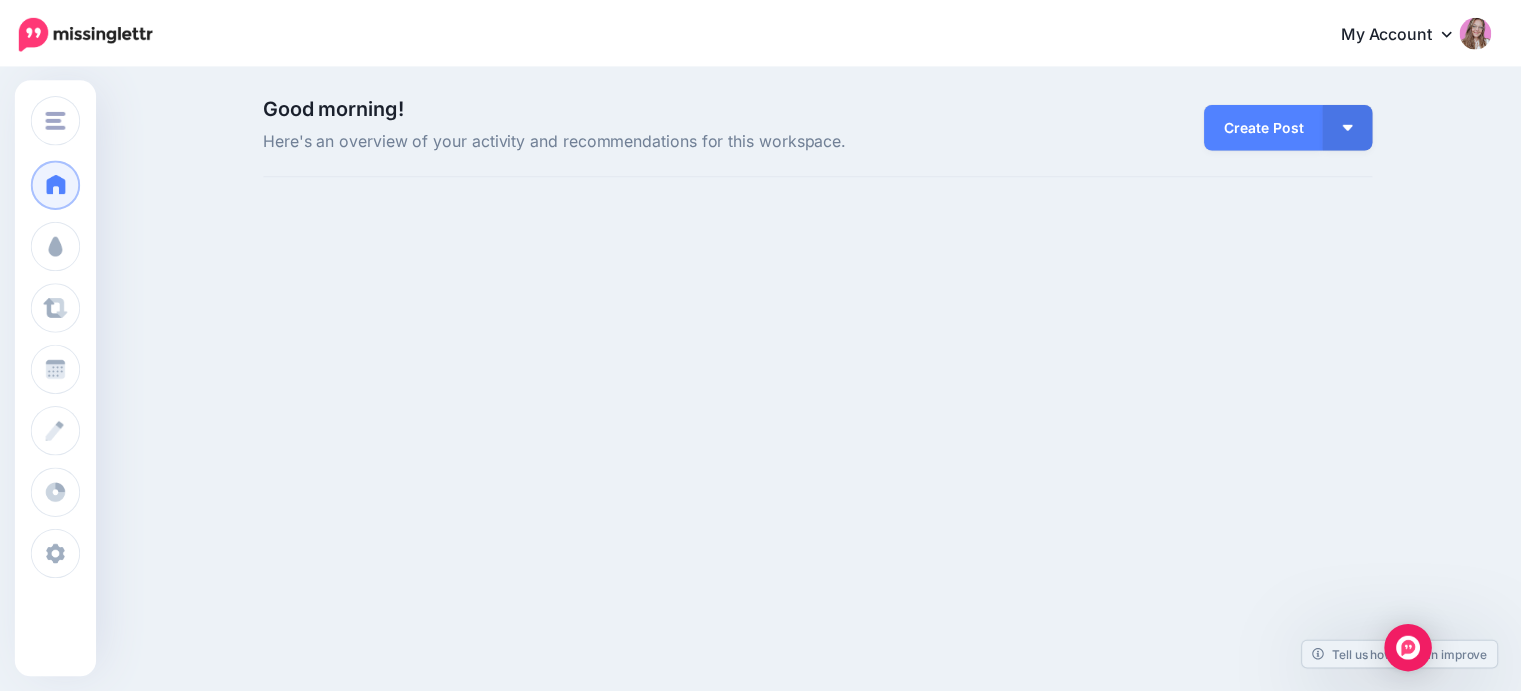 scroll, scrollTop: 0, scrollLeft: 0, axis: both 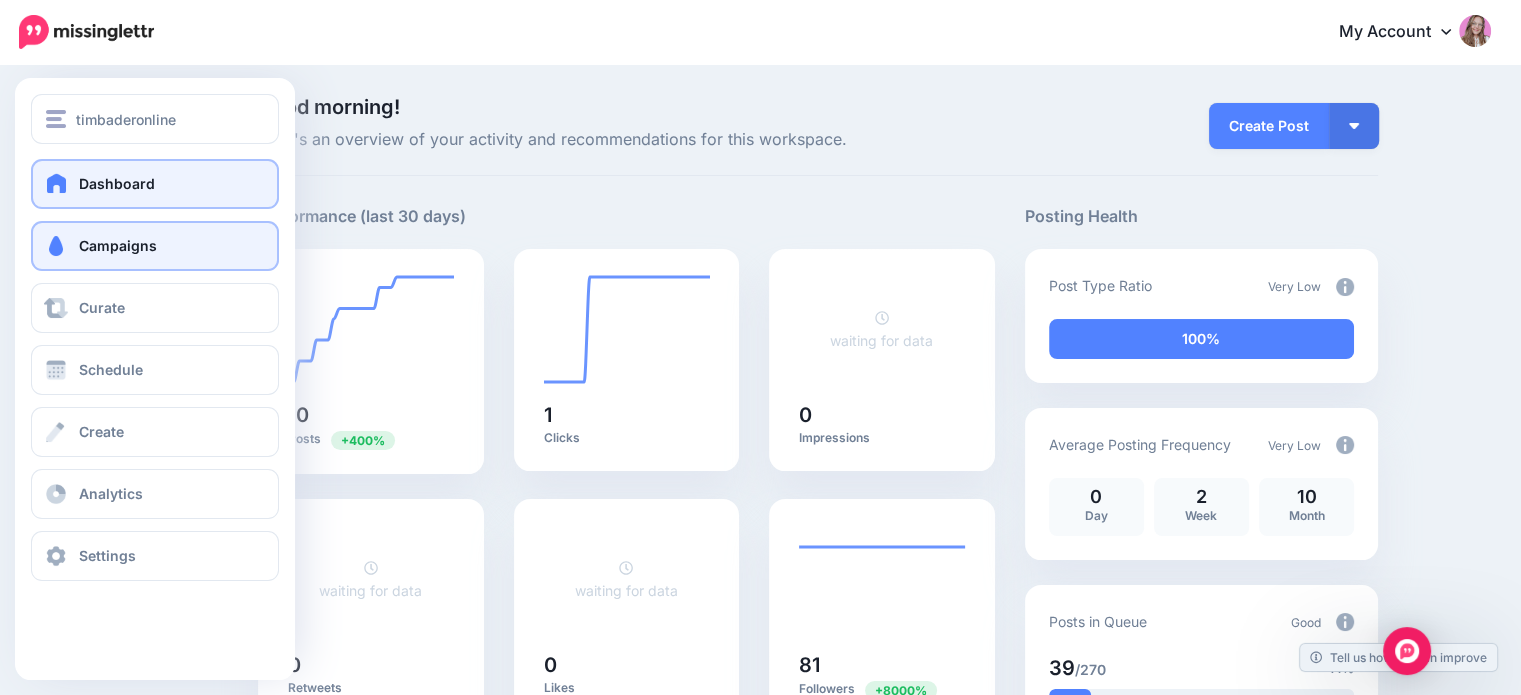 click at bounding box center (56, 246) 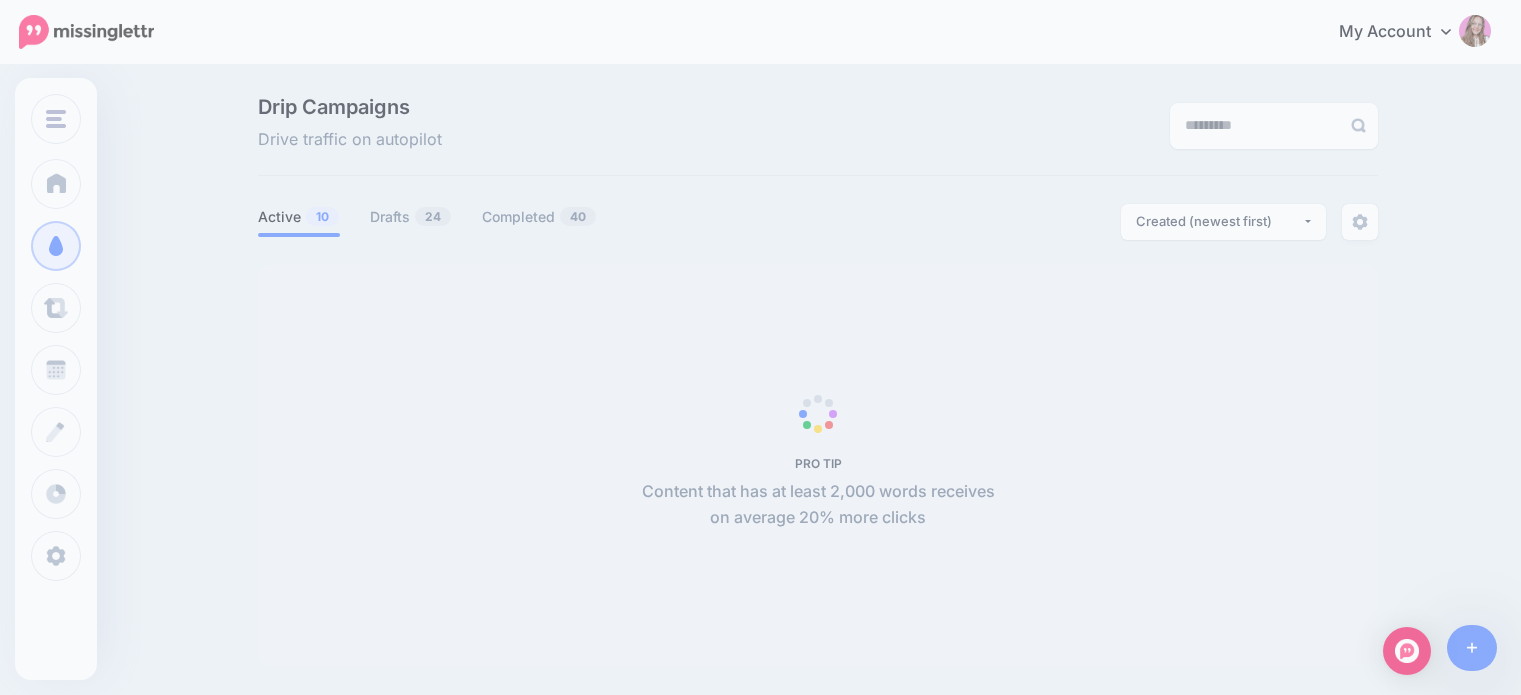scroll, scrollTop: 0, scrollLeft: 0, axis: both 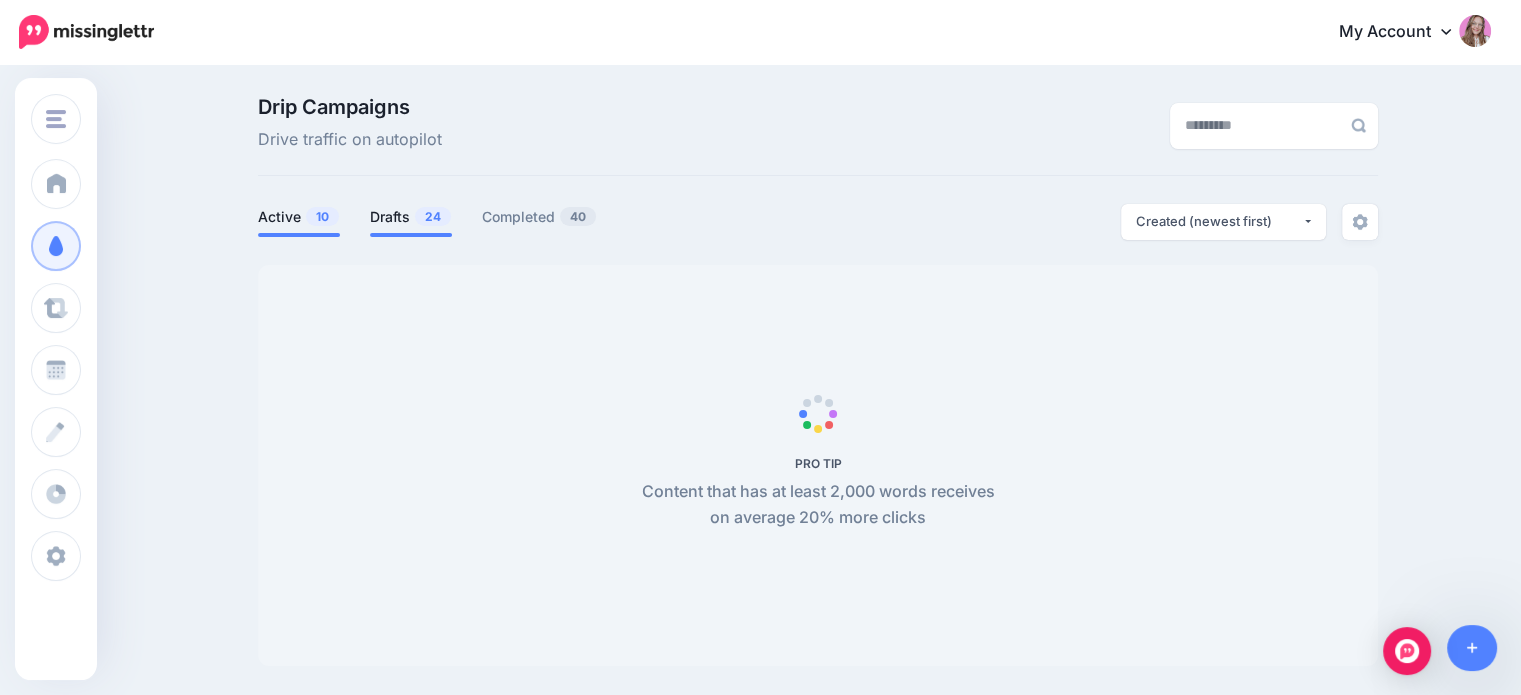 click on "Drafts  24" at bounding box center (411, 217) 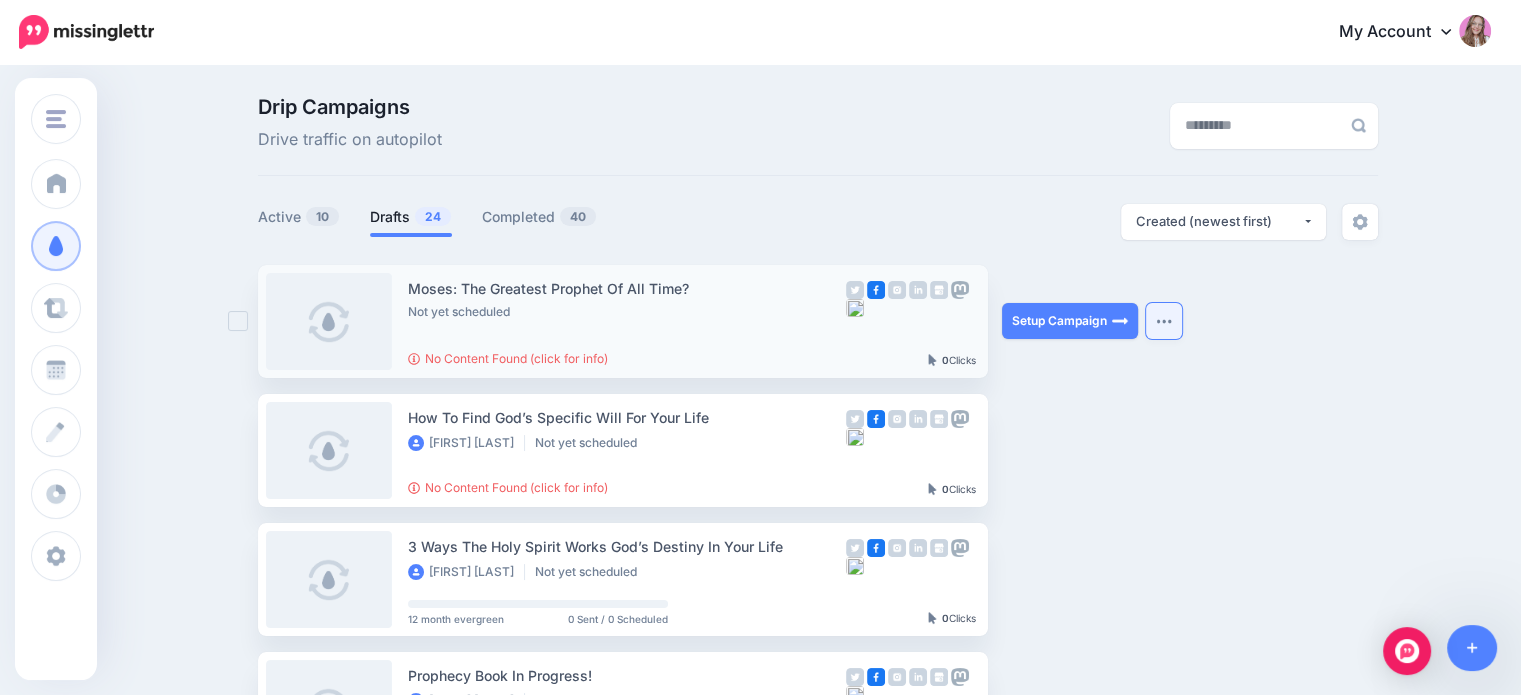 click at bounding box center [1164, 321] 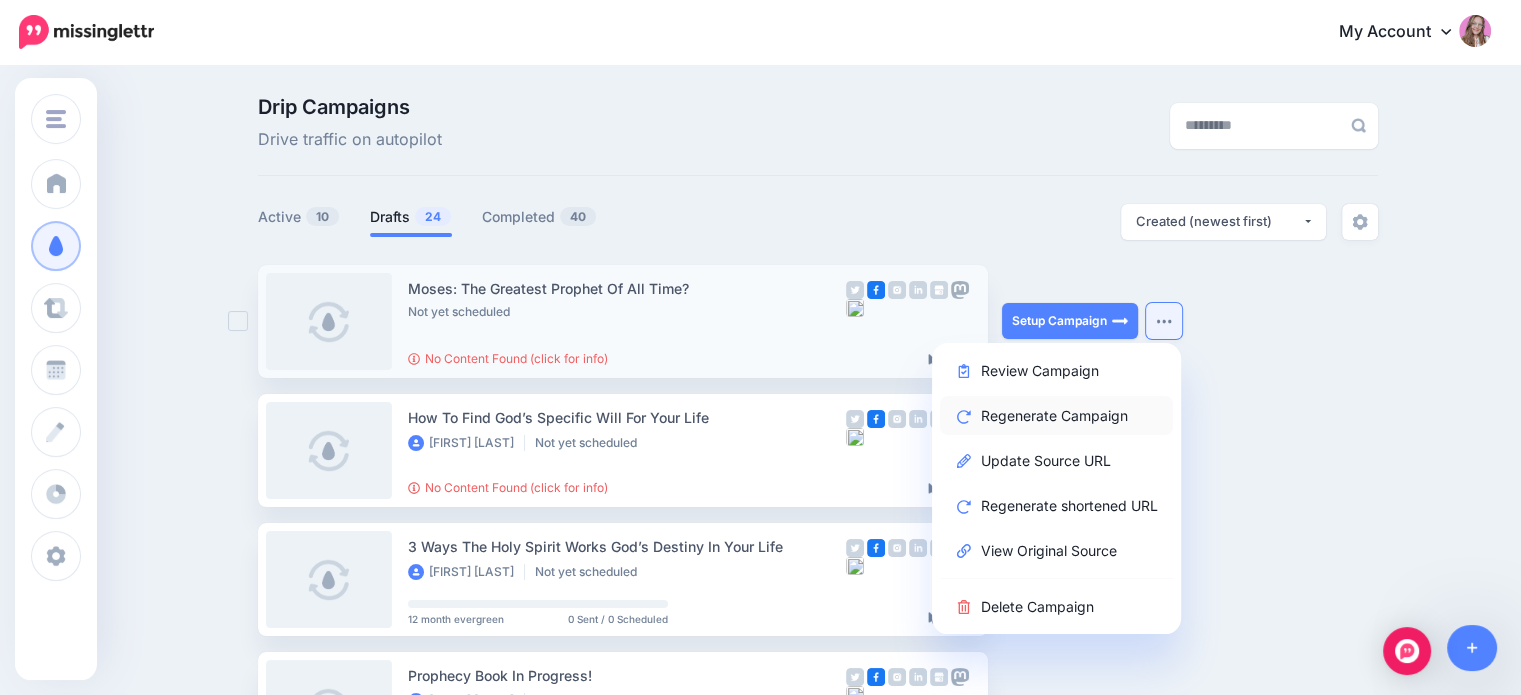 click on "Regenerate Campaign" at bounding box center (1056, 415) 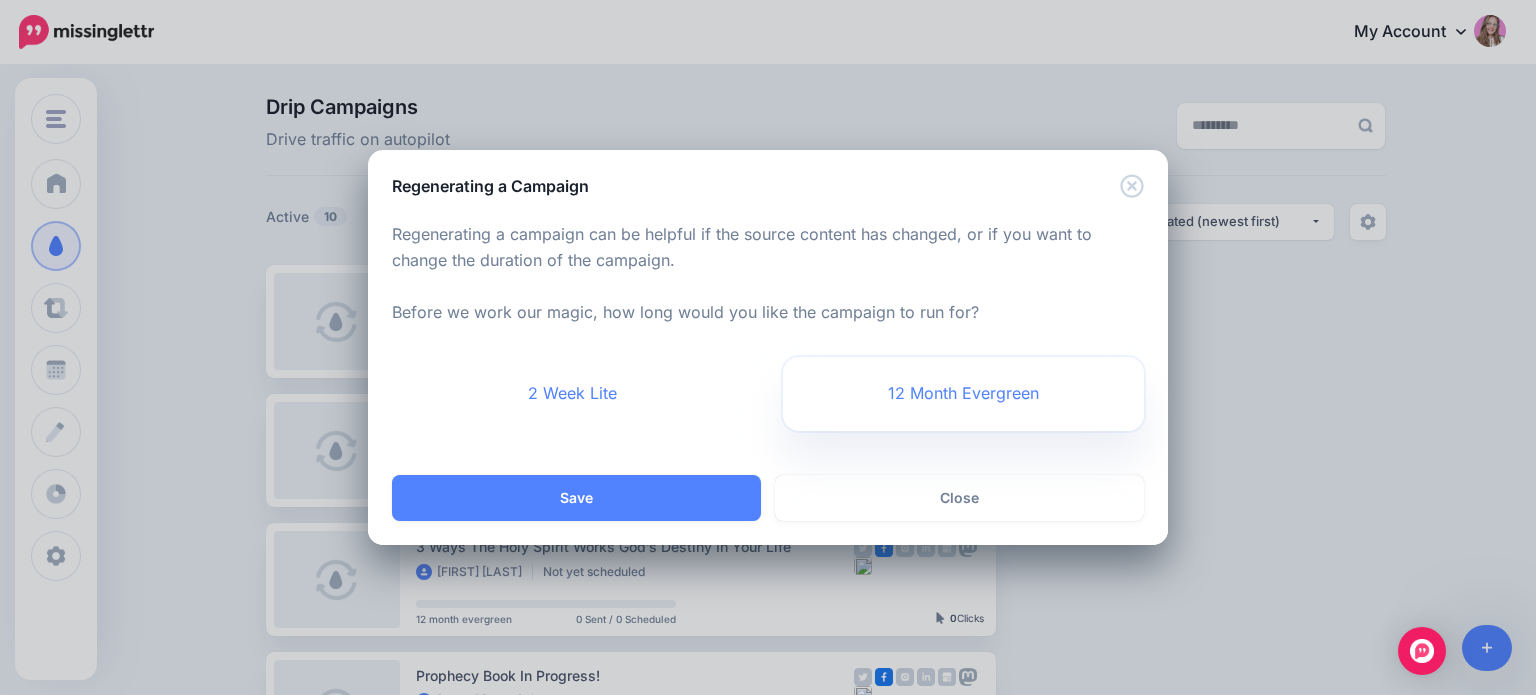 click on "12 Month Evergreen" at bounding box center [963, 394] 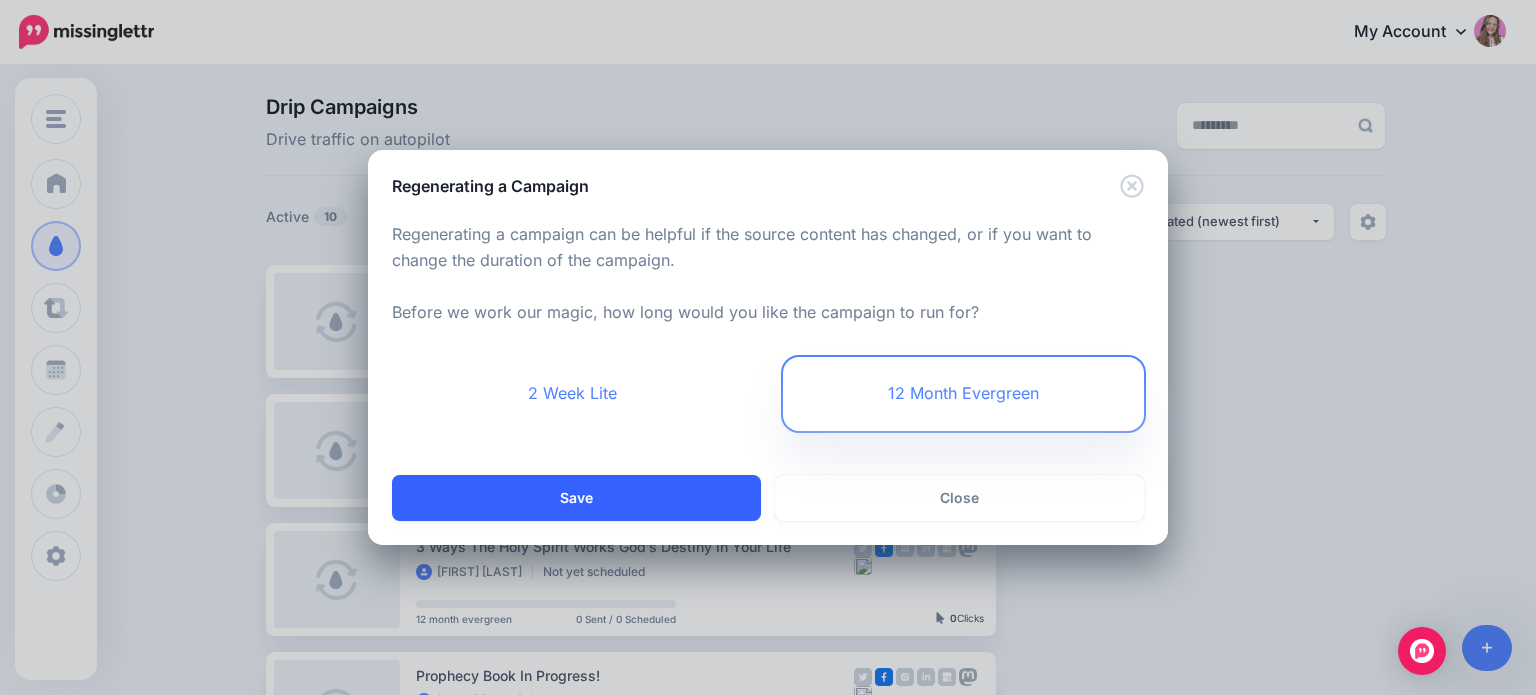 click on "Save" at bounding box center [576, 498] 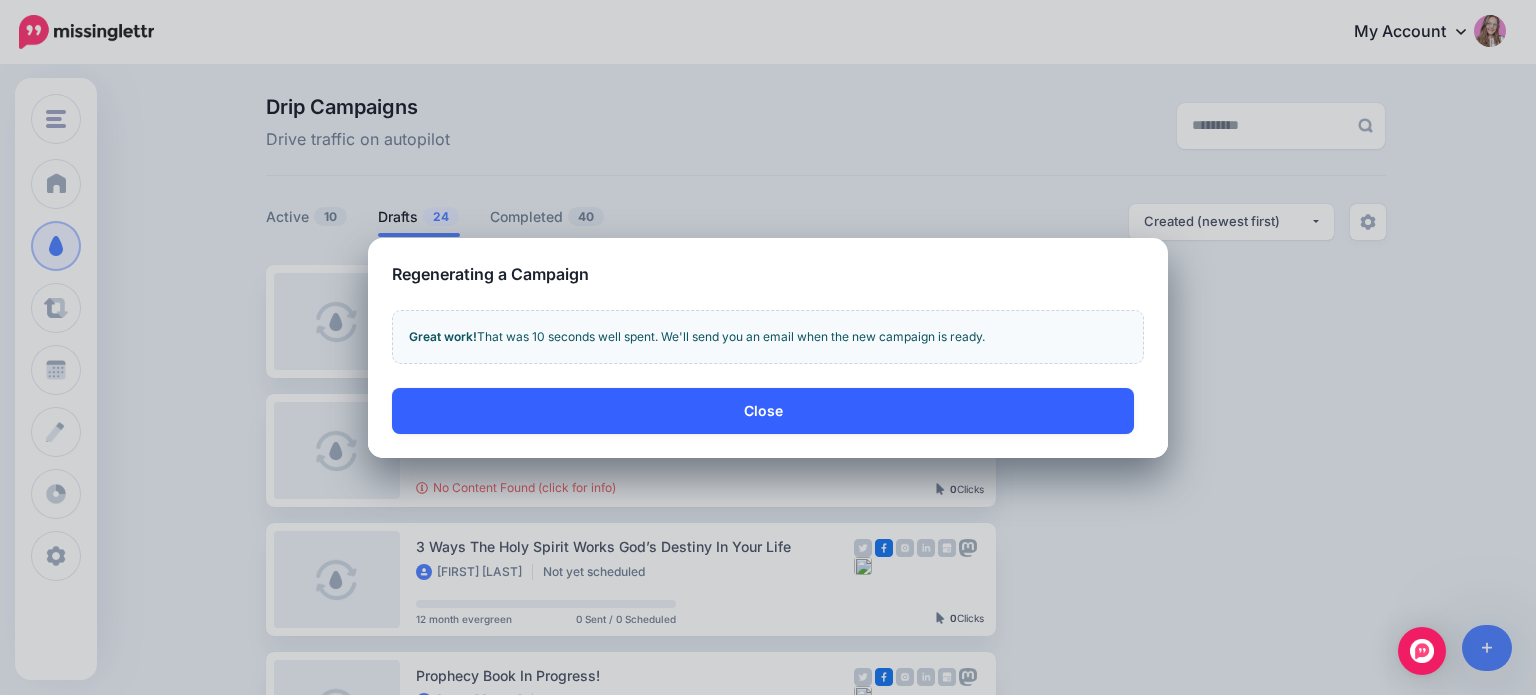 click on "Close" at bounding box center [763, 411] 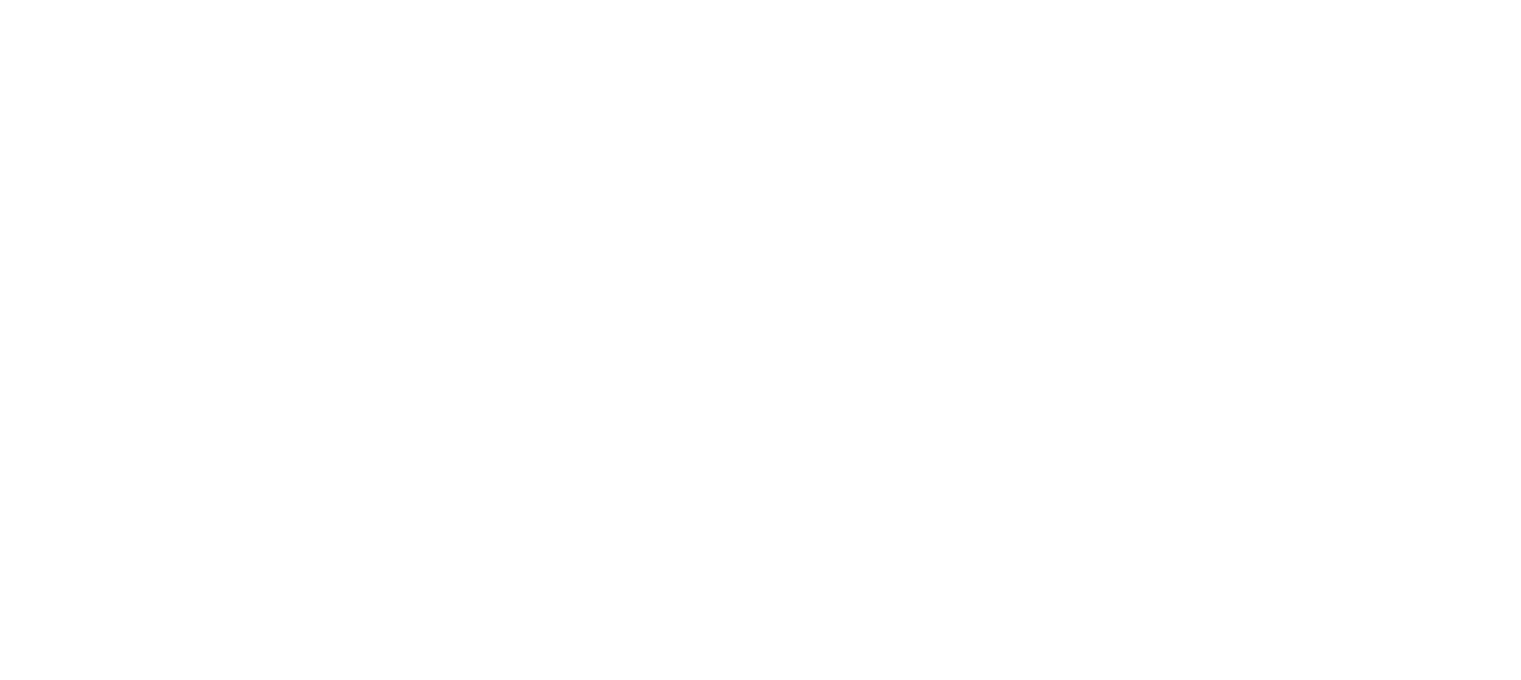 scroll, scrollTop: 575, scrollLeft: 0, axis: vertical 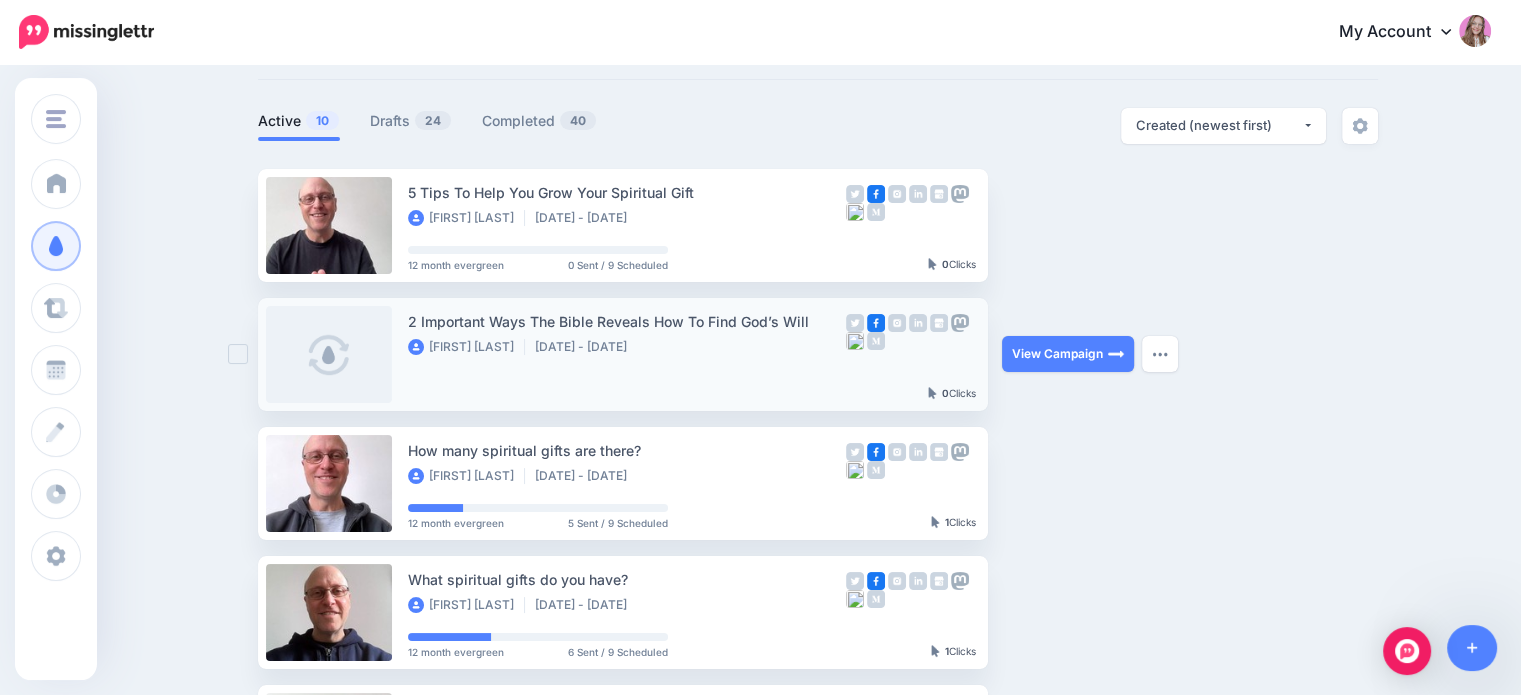 click on "2 Important Ways The Bible Reveals How To Find God’s Will
Tim Bader
Jul 11 2025 - Jul 13 2026
0" at bounding box center [623, 354] 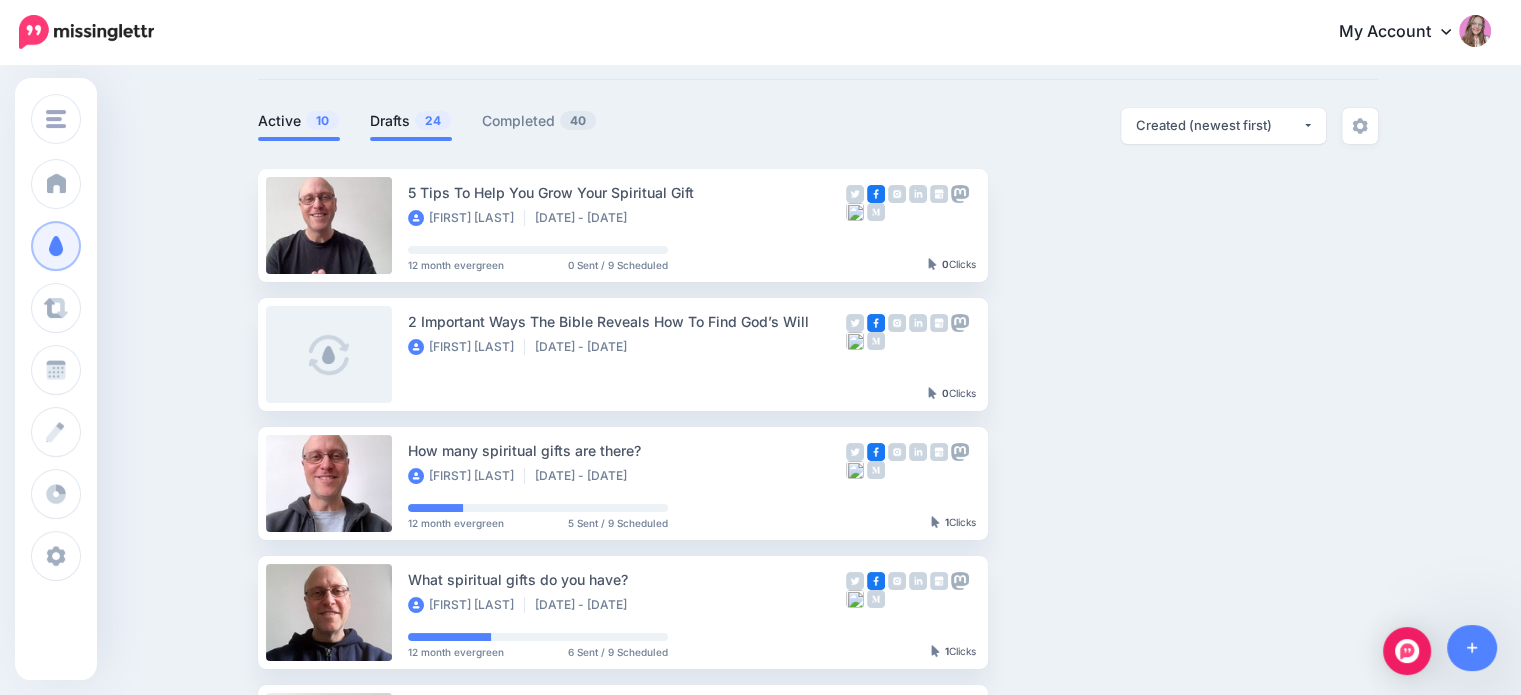 click on "Drafts  24" at bounding box center (411, 121) 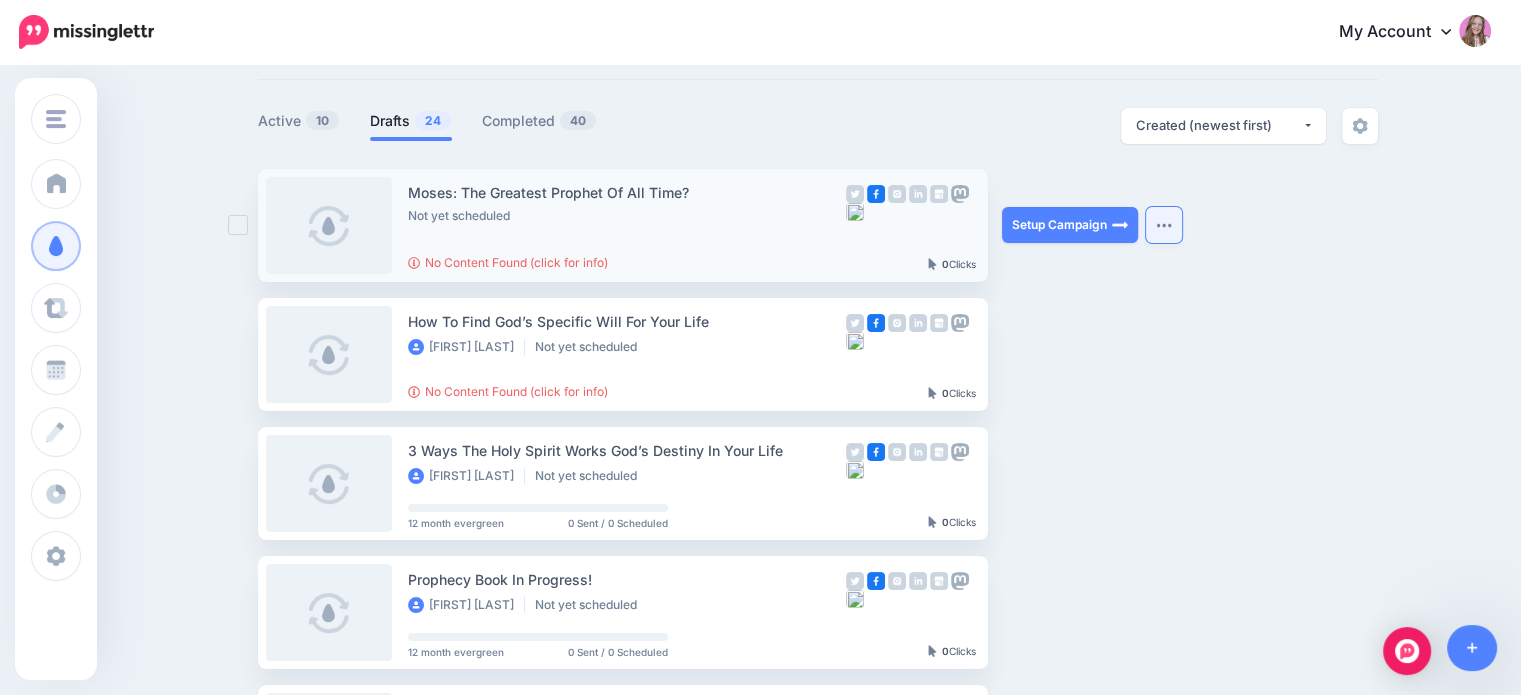 click at bounding box center [1164, 225] 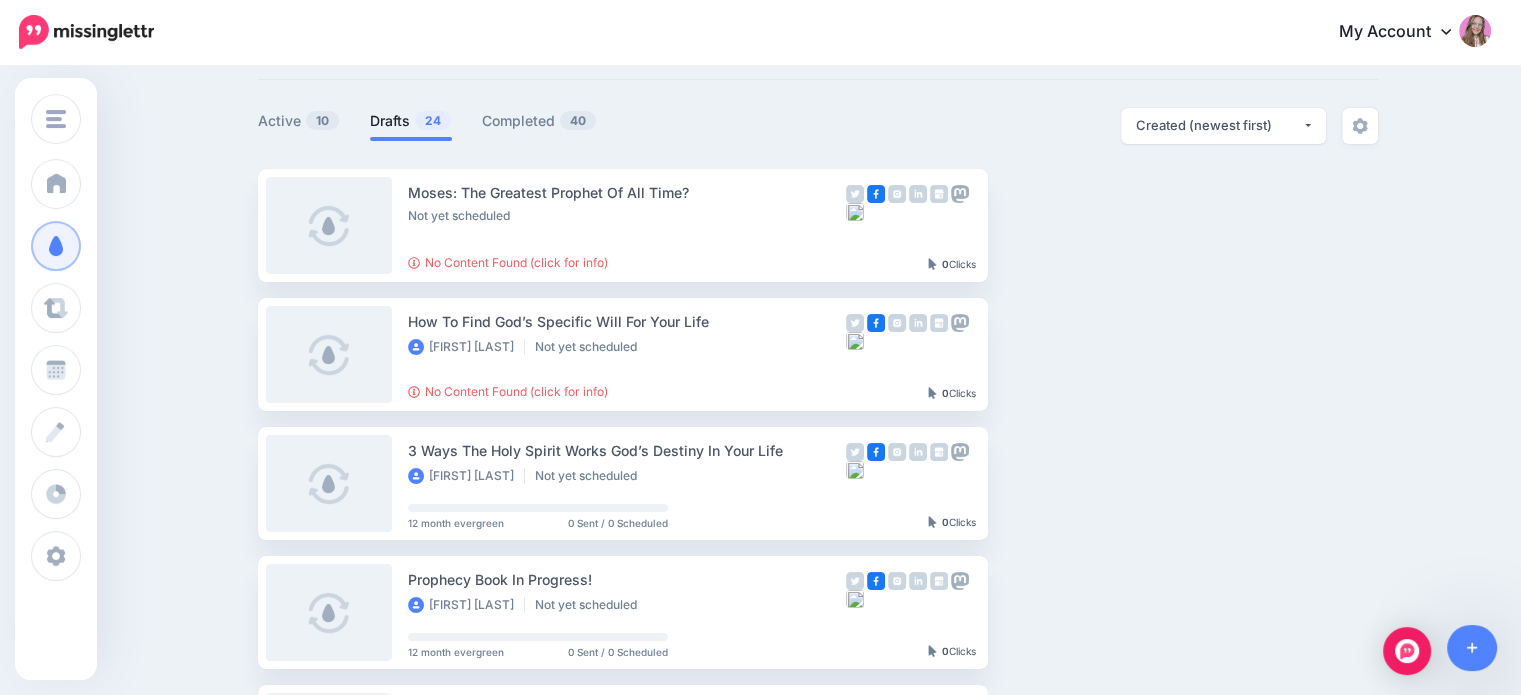 click on "Moses: The Greatest Prophet Of All Time?
Not yet scheduled
No Content Found (click for info)
0" at bounding box center (818, 851) 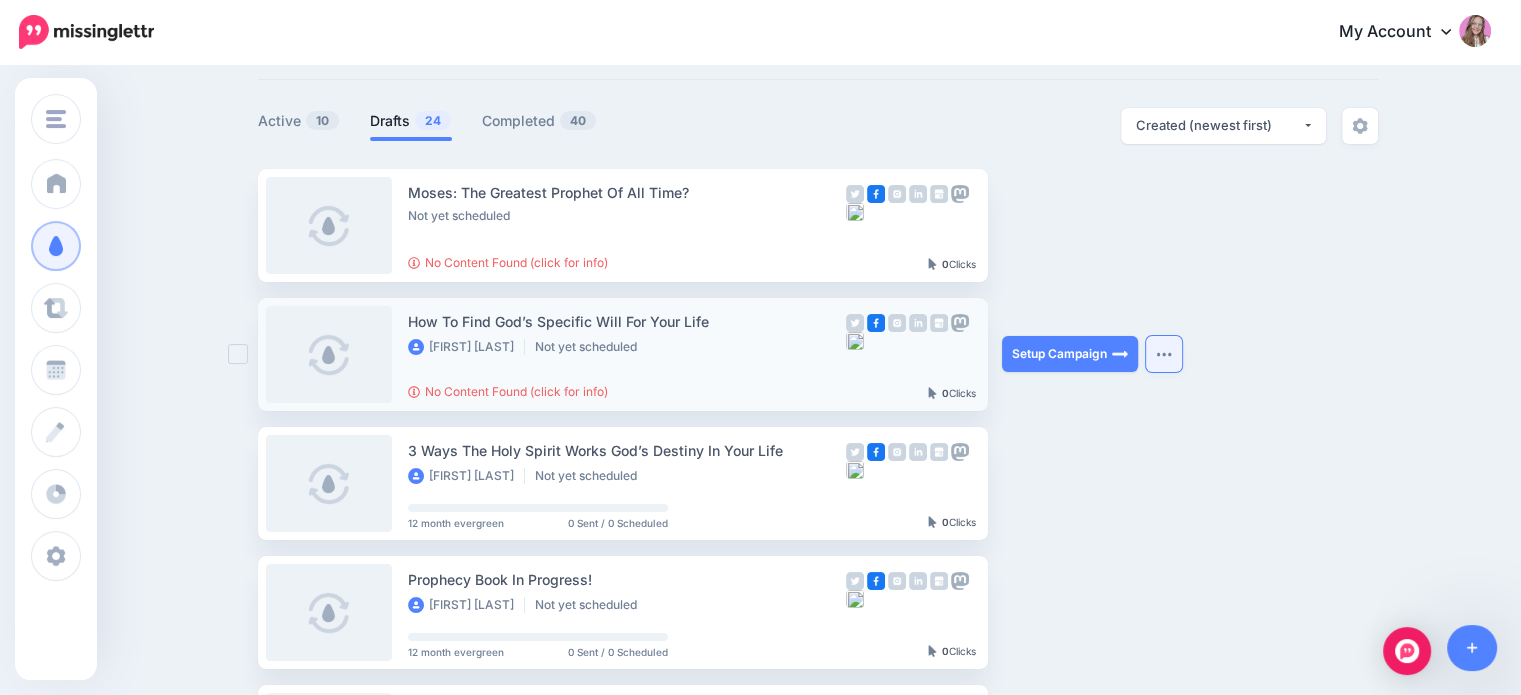click at bounding box center (1164, 354) 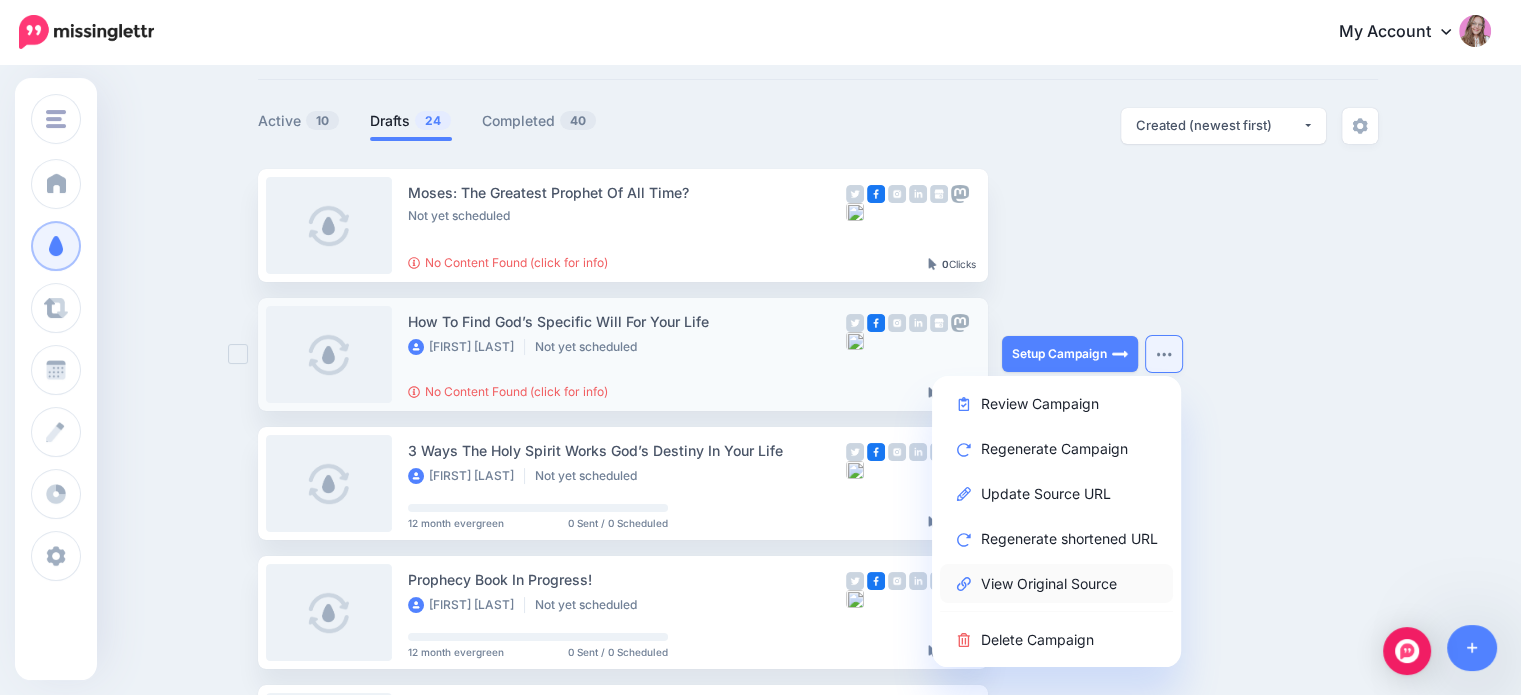 click on "View Original Source" at bounding box center [1056, 583] 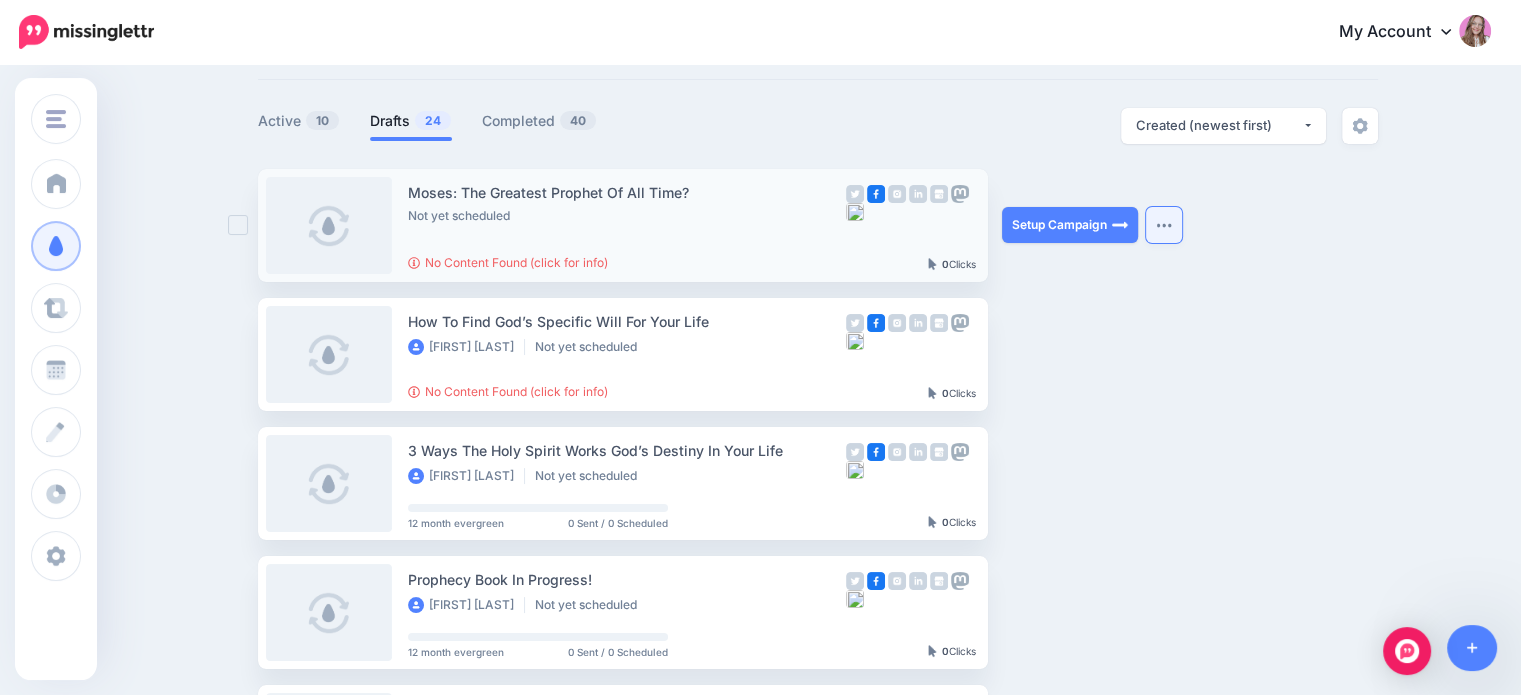 click at bounding box center (1164, 225) 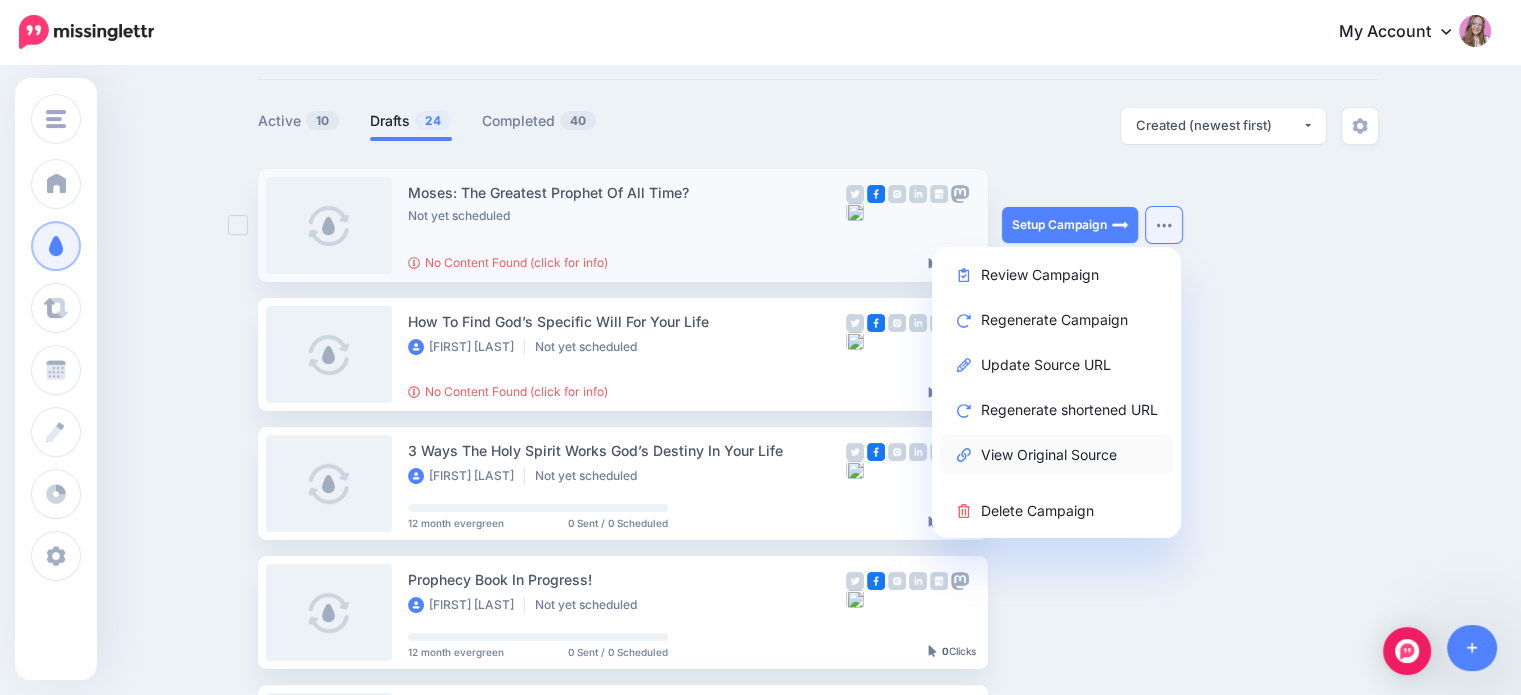 click on "View Original Source" at bounding box center (1056, 454) 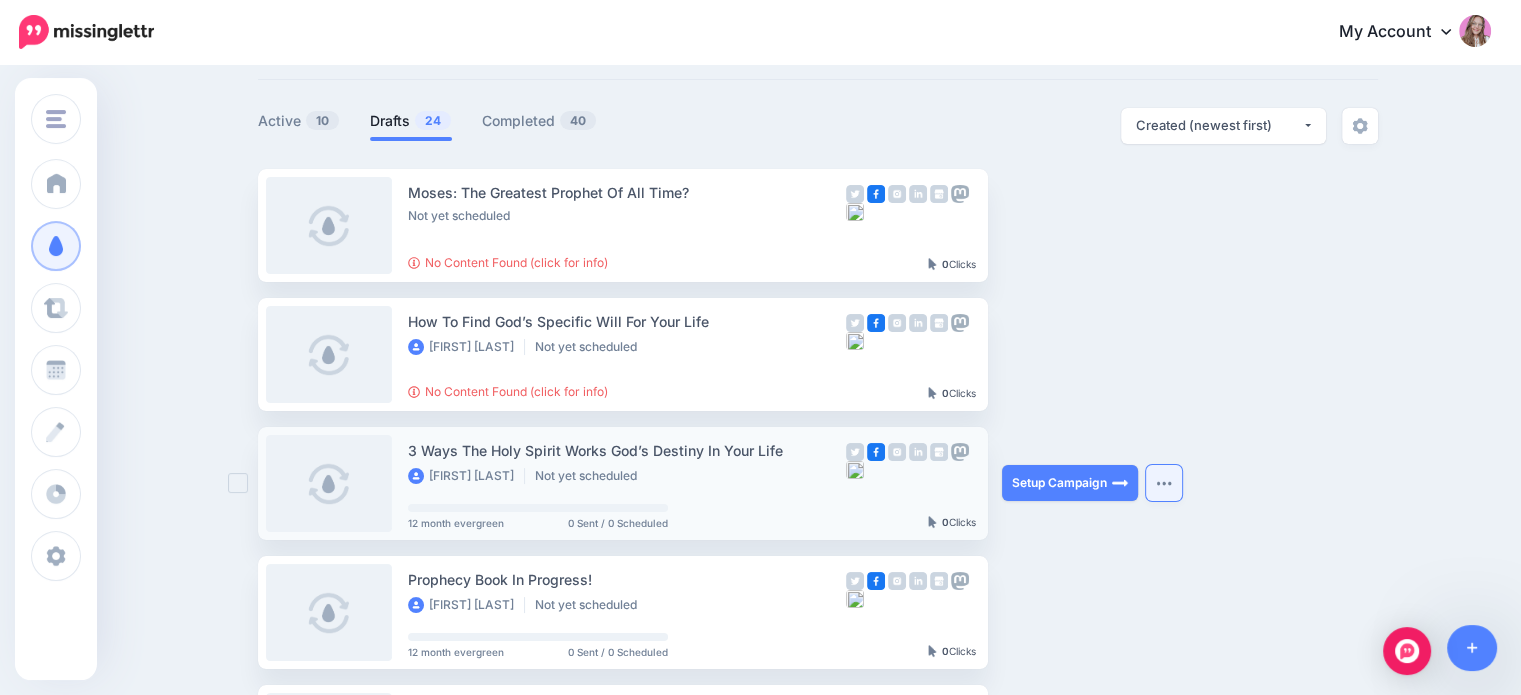 click at bounding box center (1164, 483) 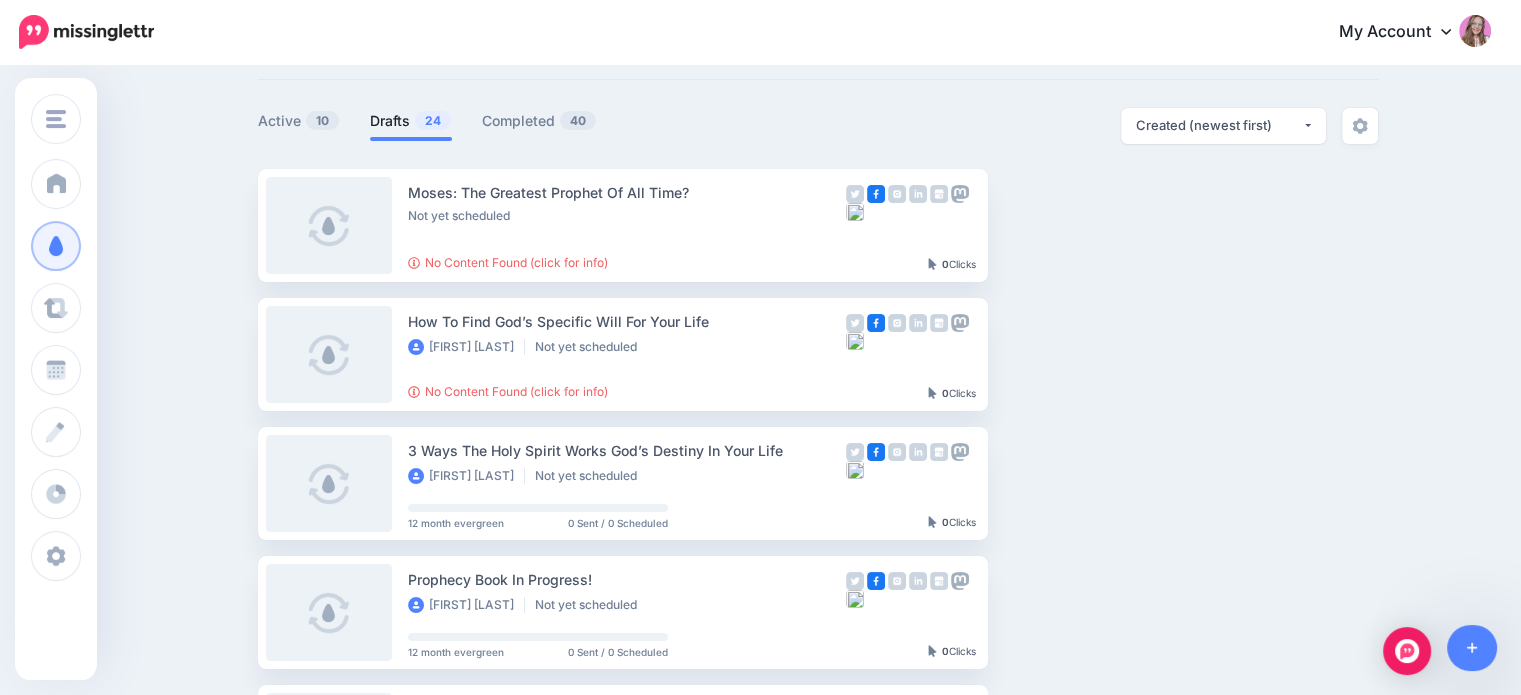 click on "Moses: The Greatest Prophet Of All Time?
Not yet scheduled
No Content Found (click for info)
0" at bounding box center [818, 851] 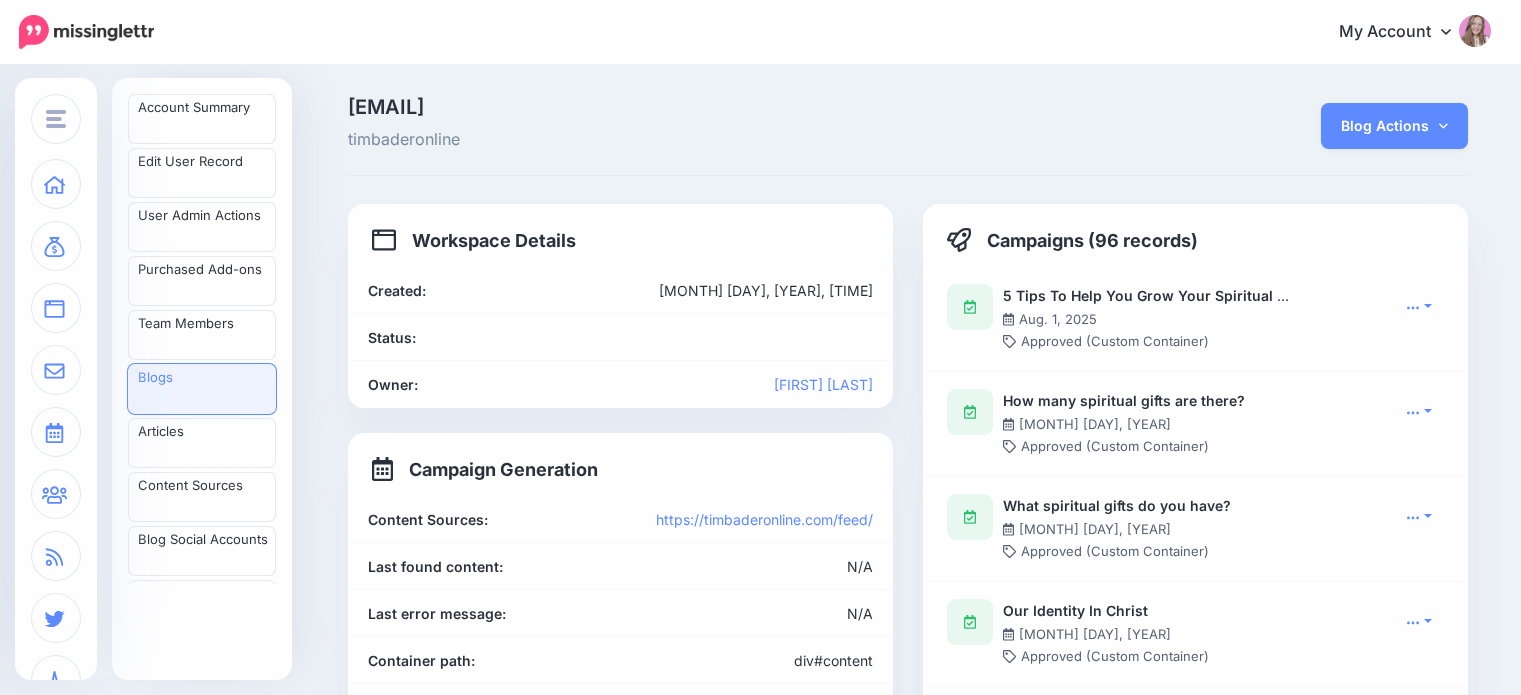 scroll, scrollTop: 0, scrollLeft: 0, axis: both 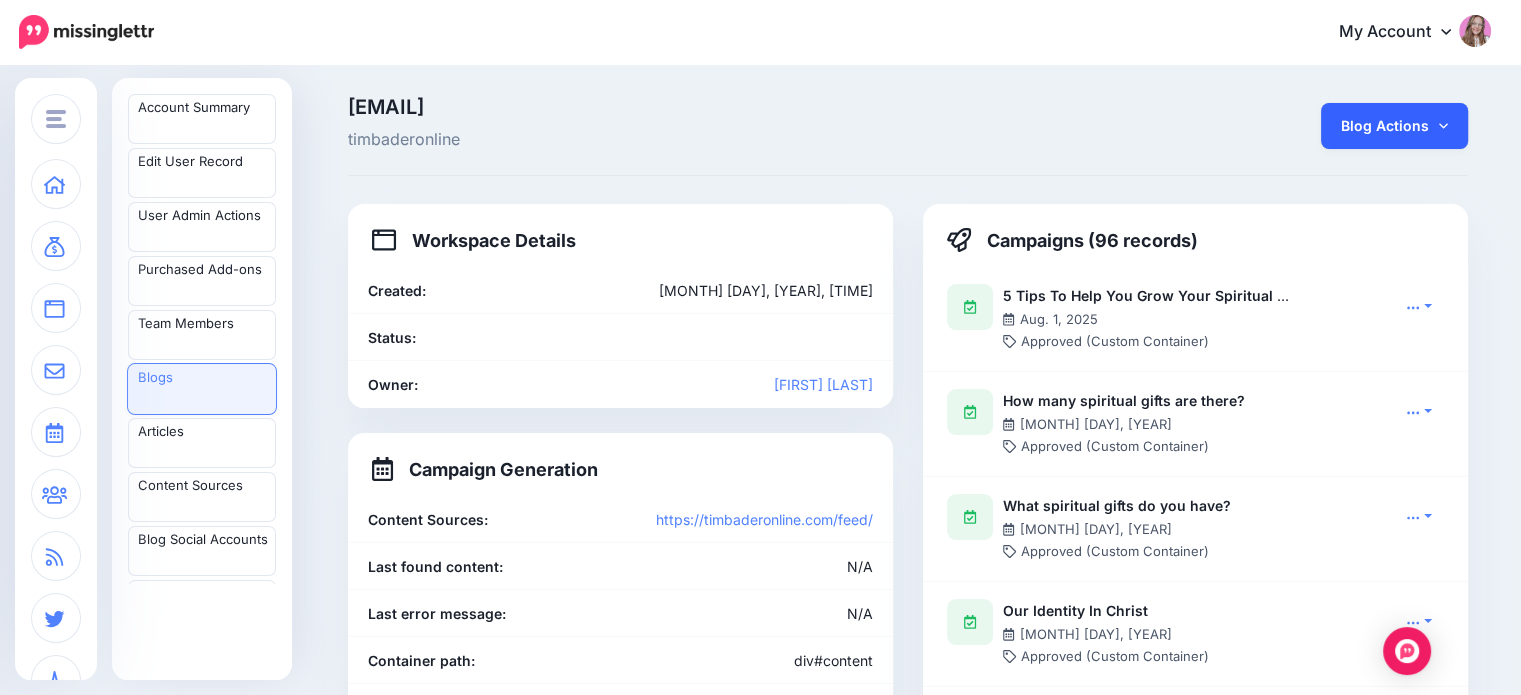 click on "Blog Actions" at bounding box center (1394, 126) 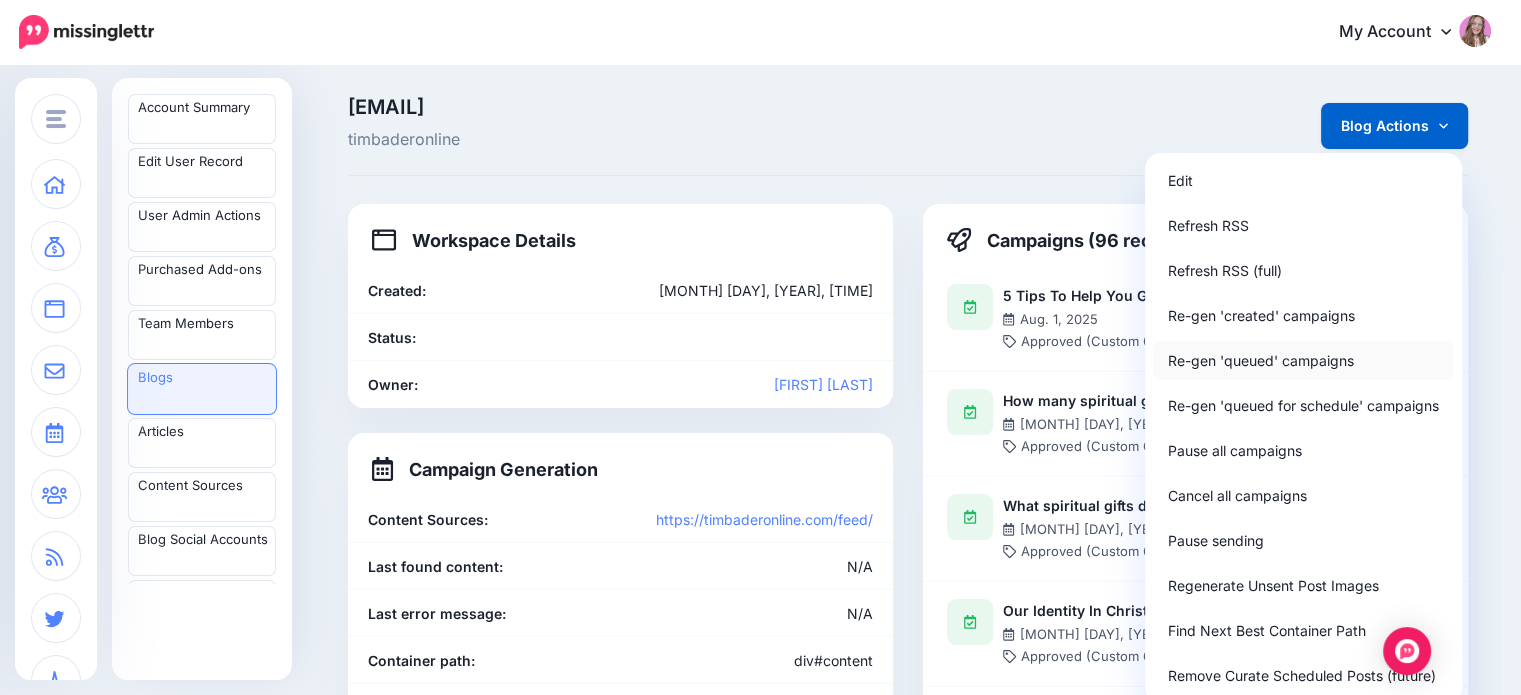 scroll, scrollTop: 100, scrollLeft: 0, axis: vertical 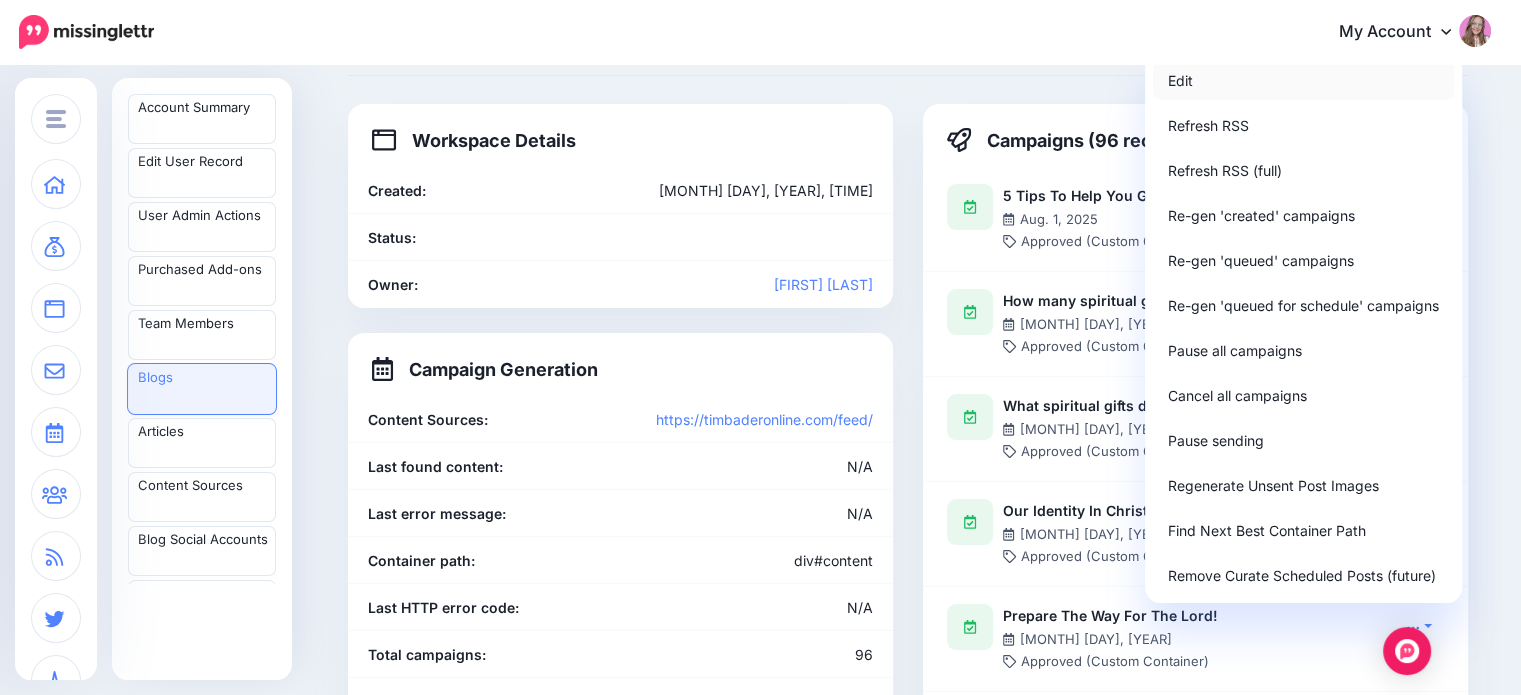 click on "Edit" at bounding box center (1303, 80) 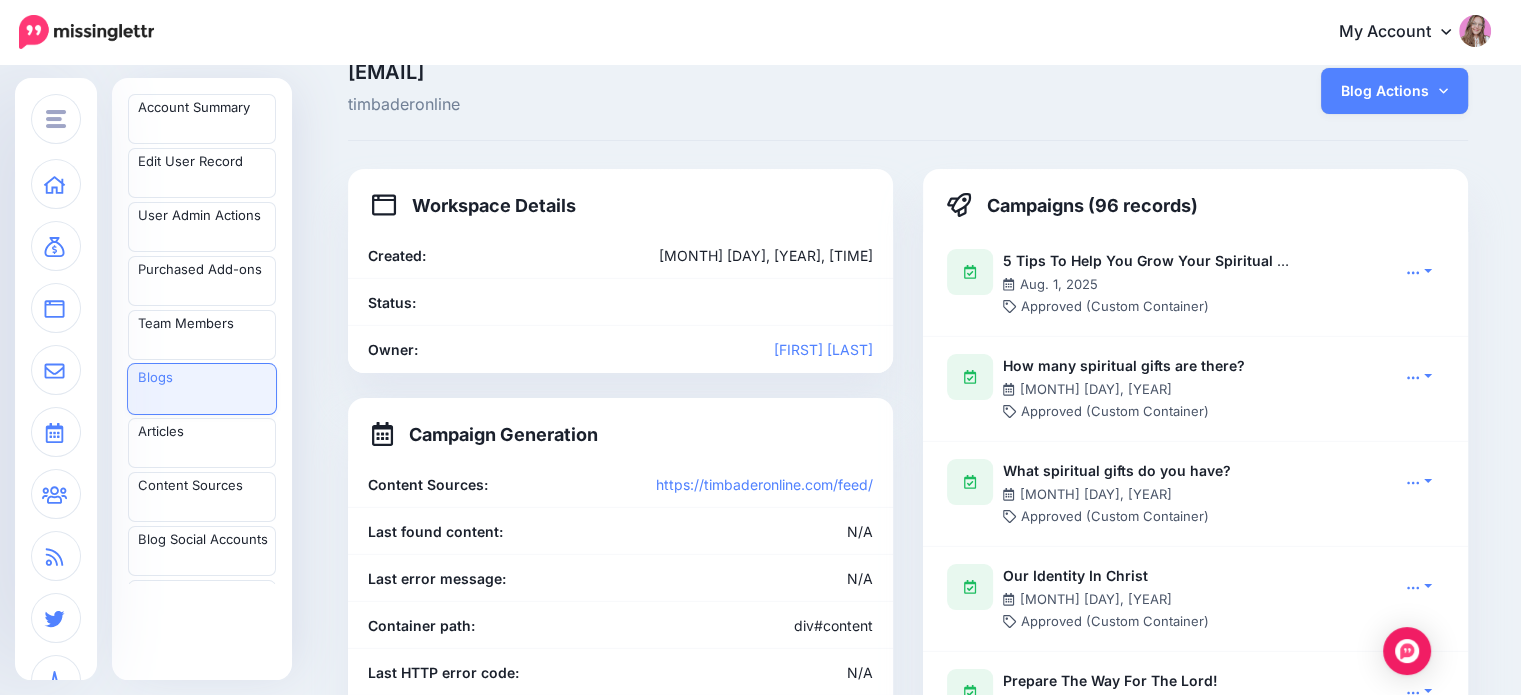 scroll, scrollTop: 0, scrollLeft: 0, axis: both 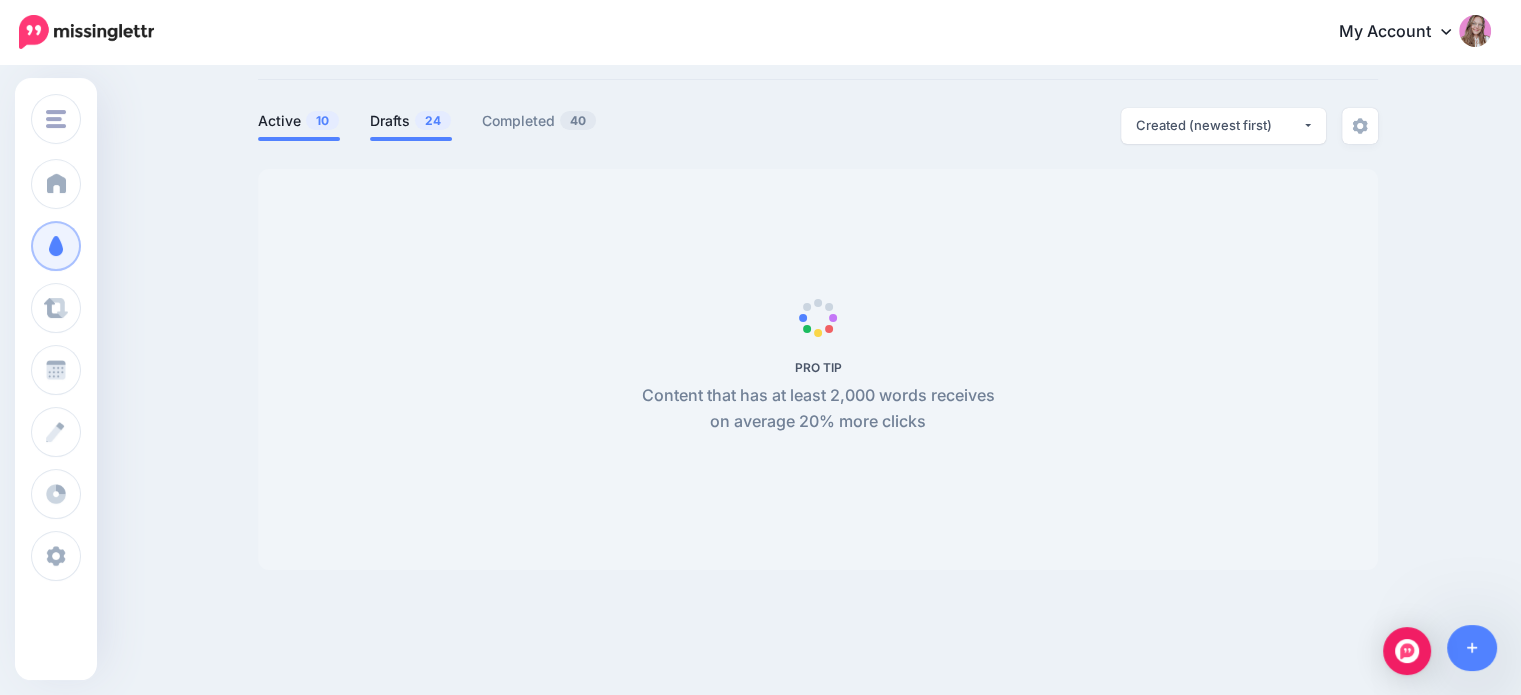 click on "Drafts  24" at bounding box center [411, 121] 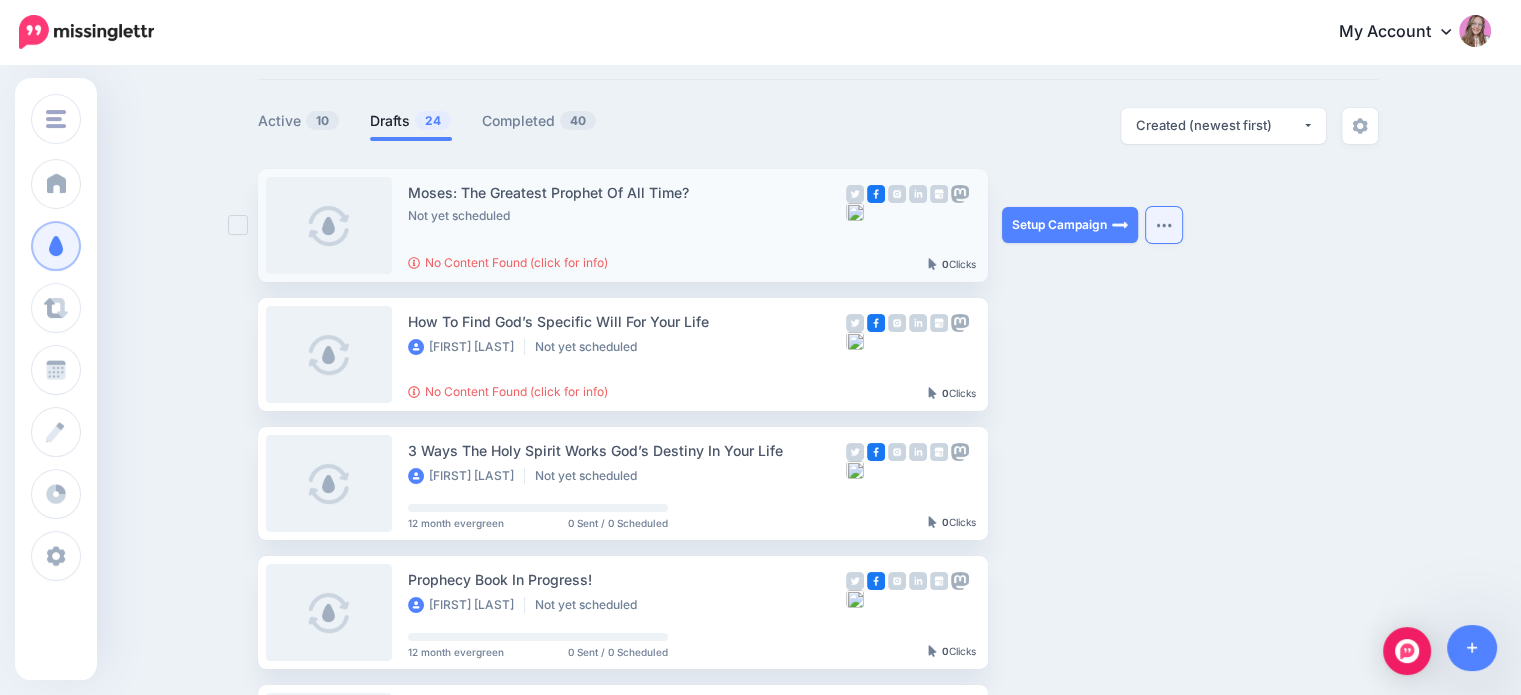 click at bounding box center (1164, 225) 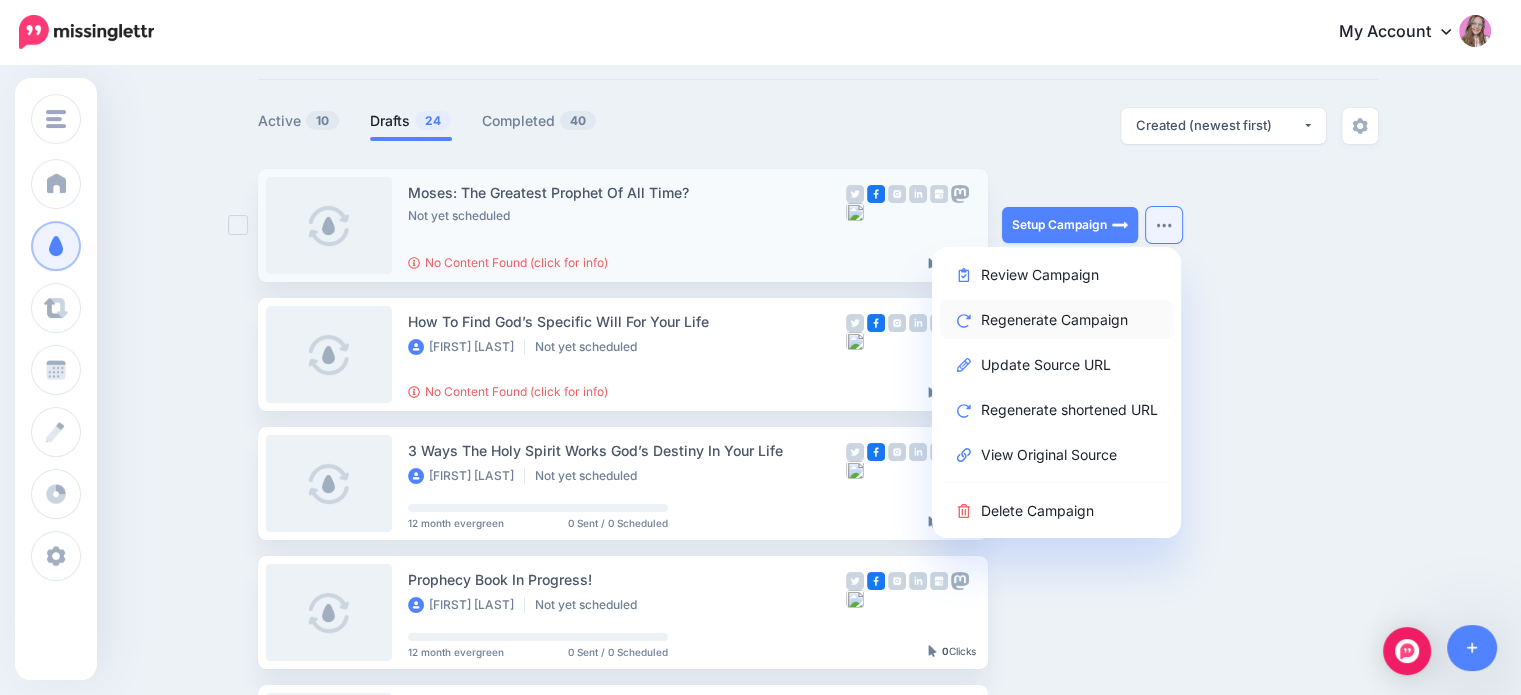 click on "Regenerate Campaign" at bounding box center [1056, 319] 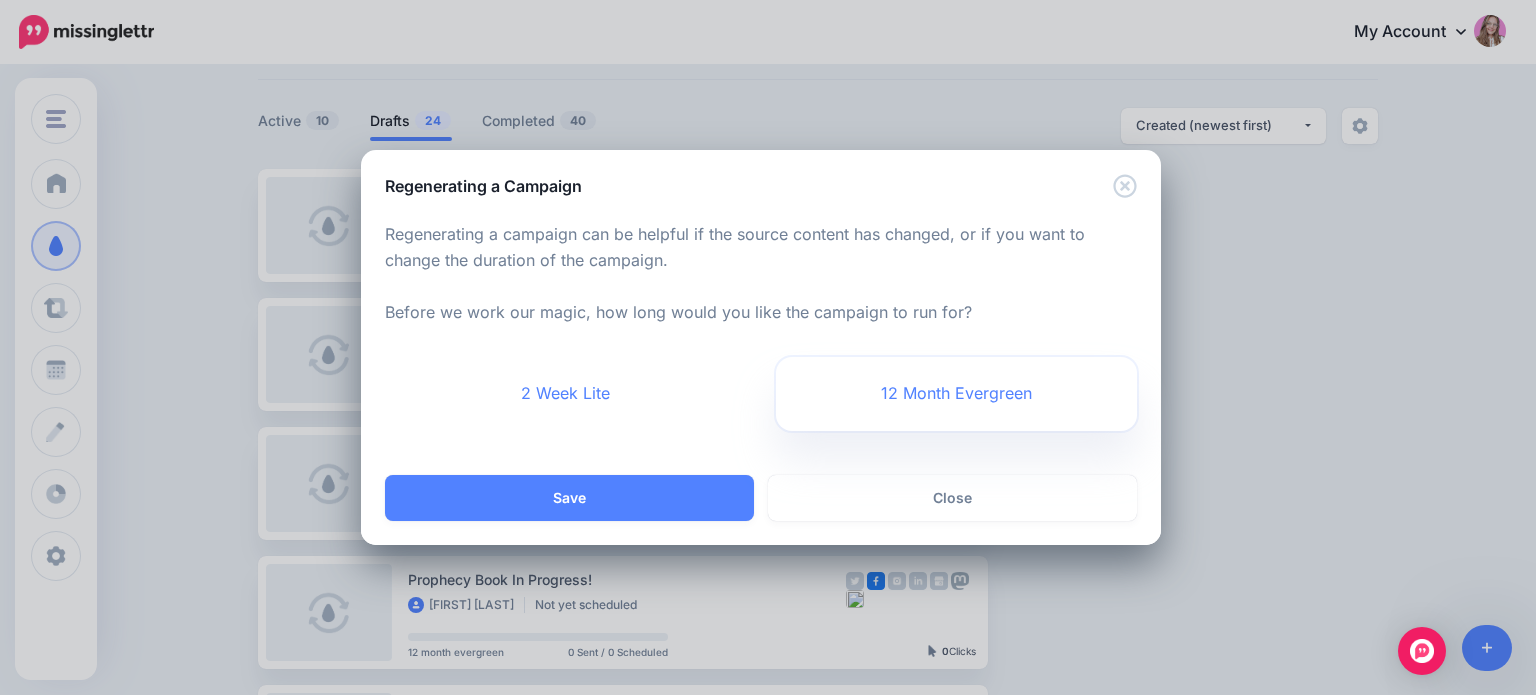 click on "12 Month Evergreen" at bounding box center [956, 394] 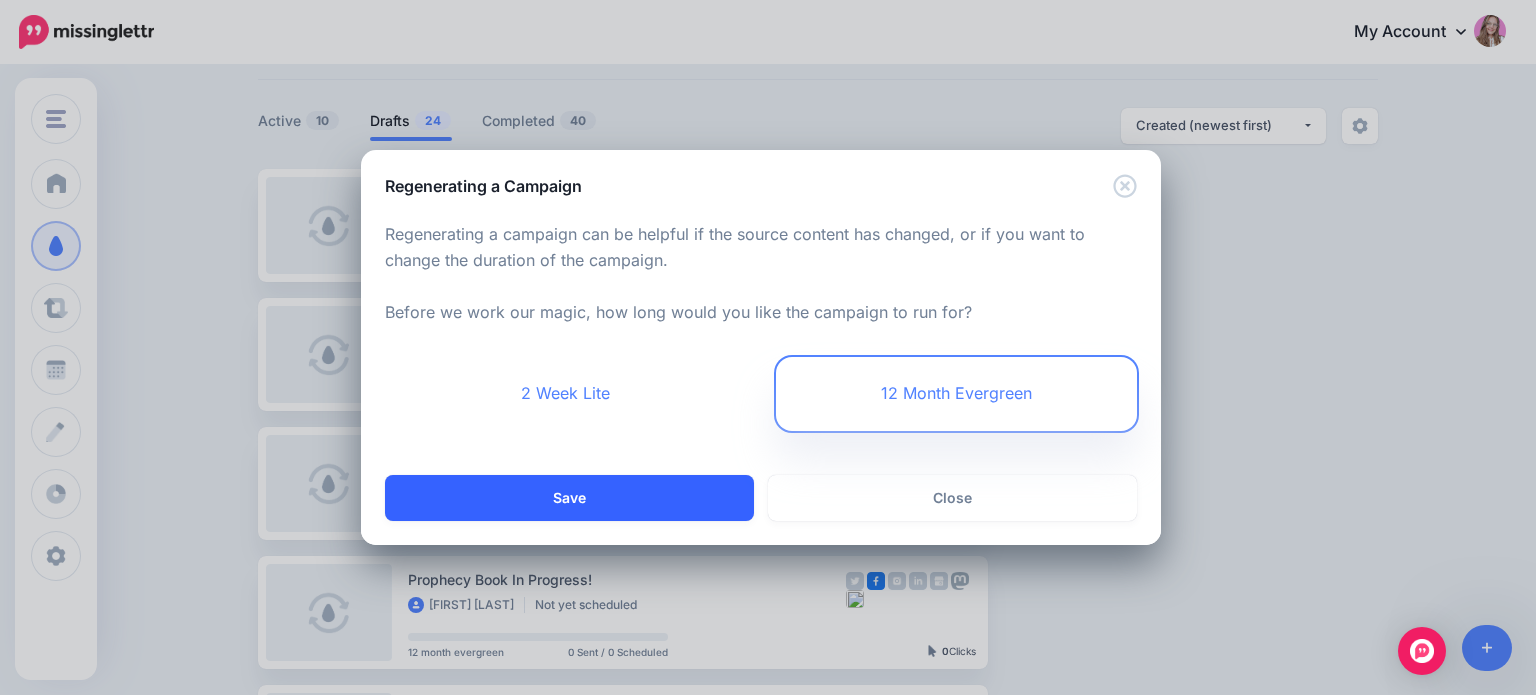 click on "Save" at bounding box center [569, 498] 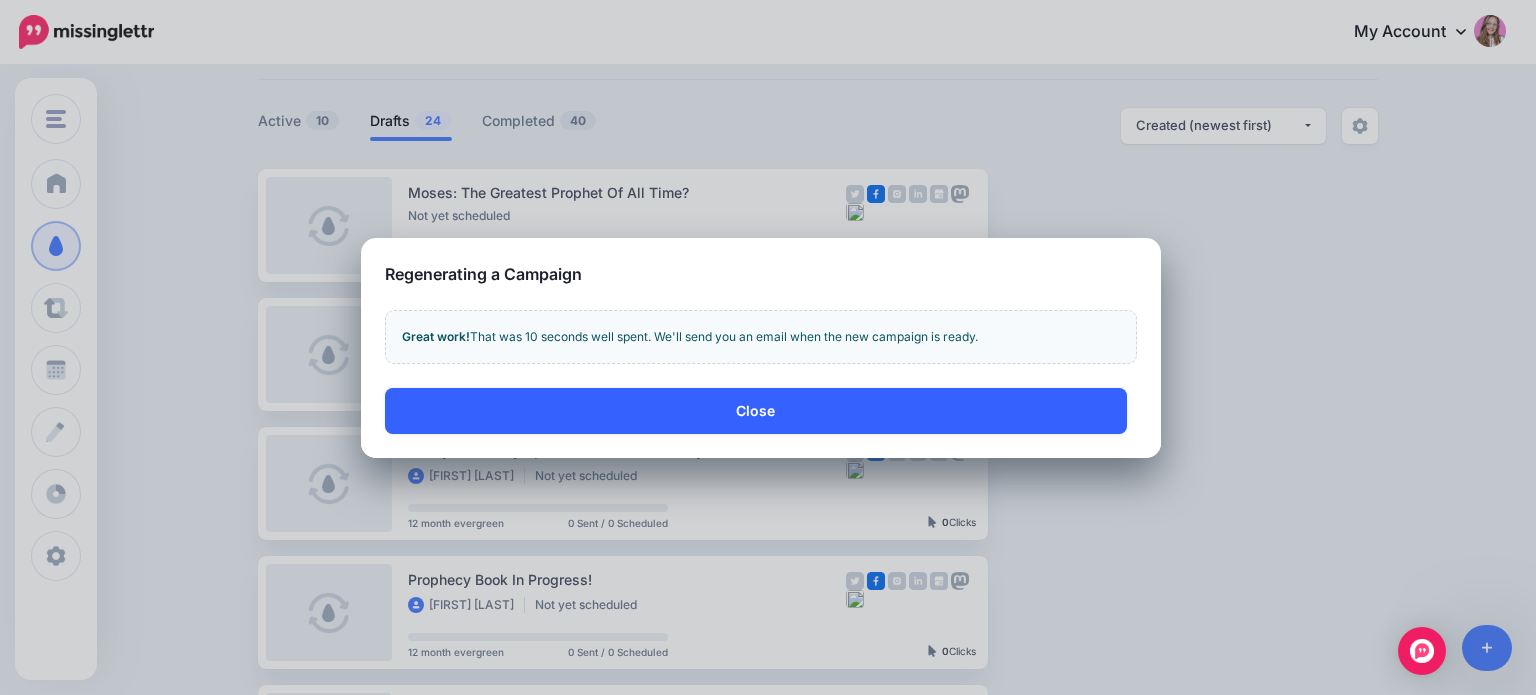 click on "Close" at bounding box center (756, 411) 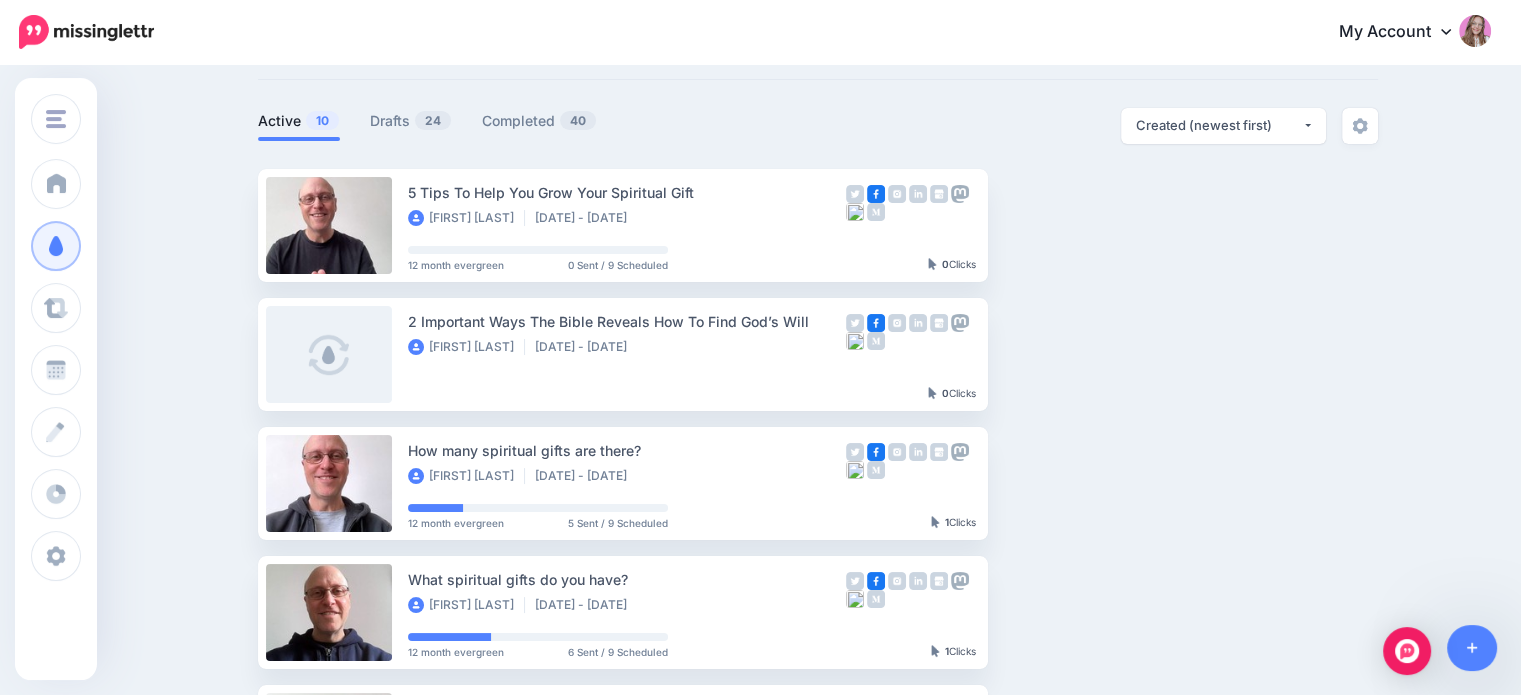 scroll, scrollTop: 96, scrollLeft: 0, axis: vertical 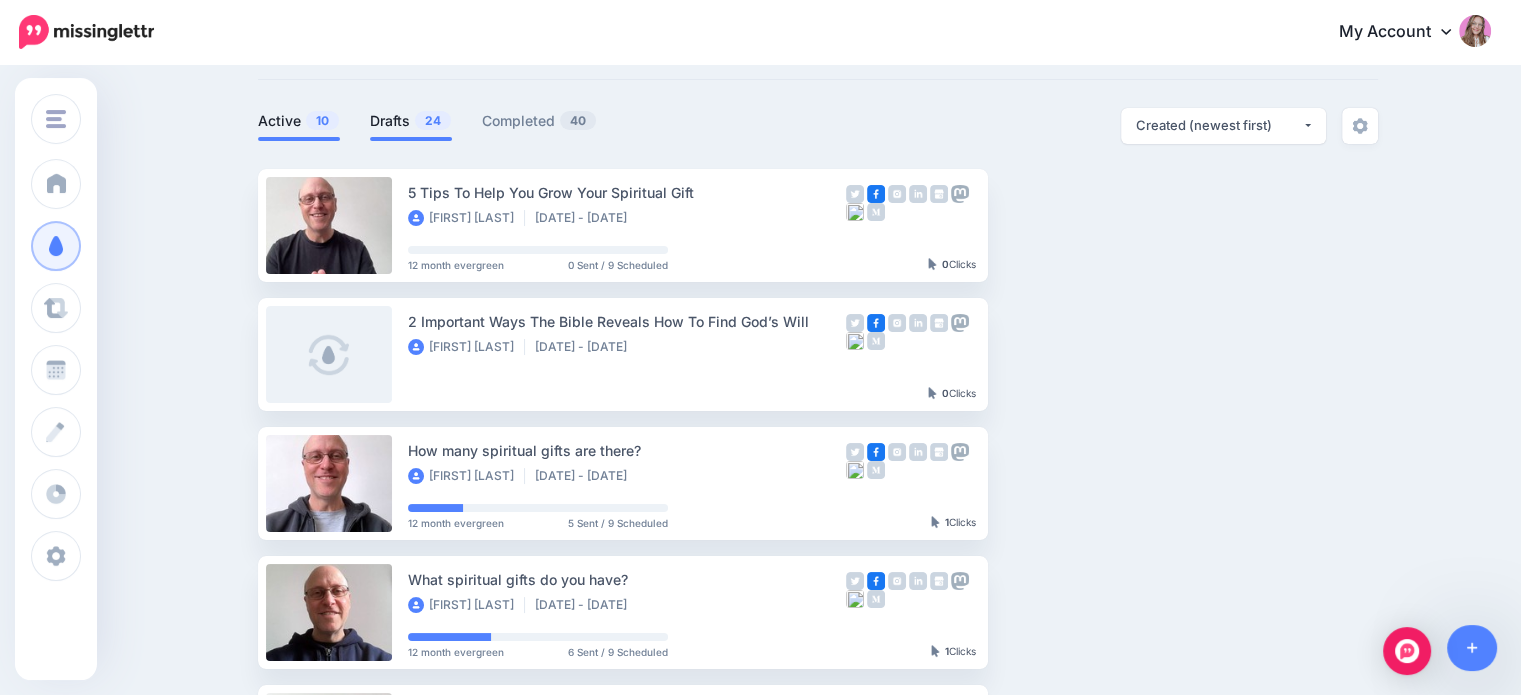 click on "24" at bounding box center [433, 120] 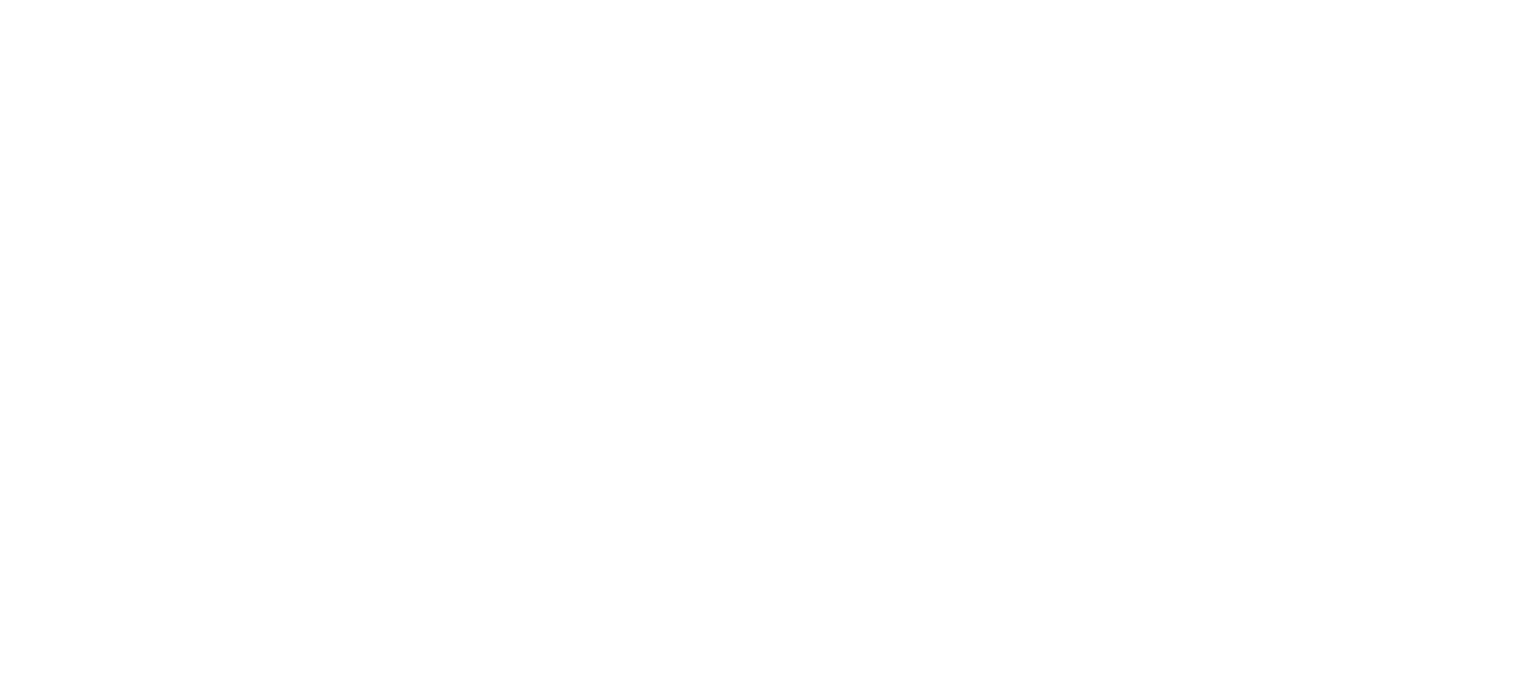 scroll, scrollTop: 676, scrollLeft: 0, axis: vertical 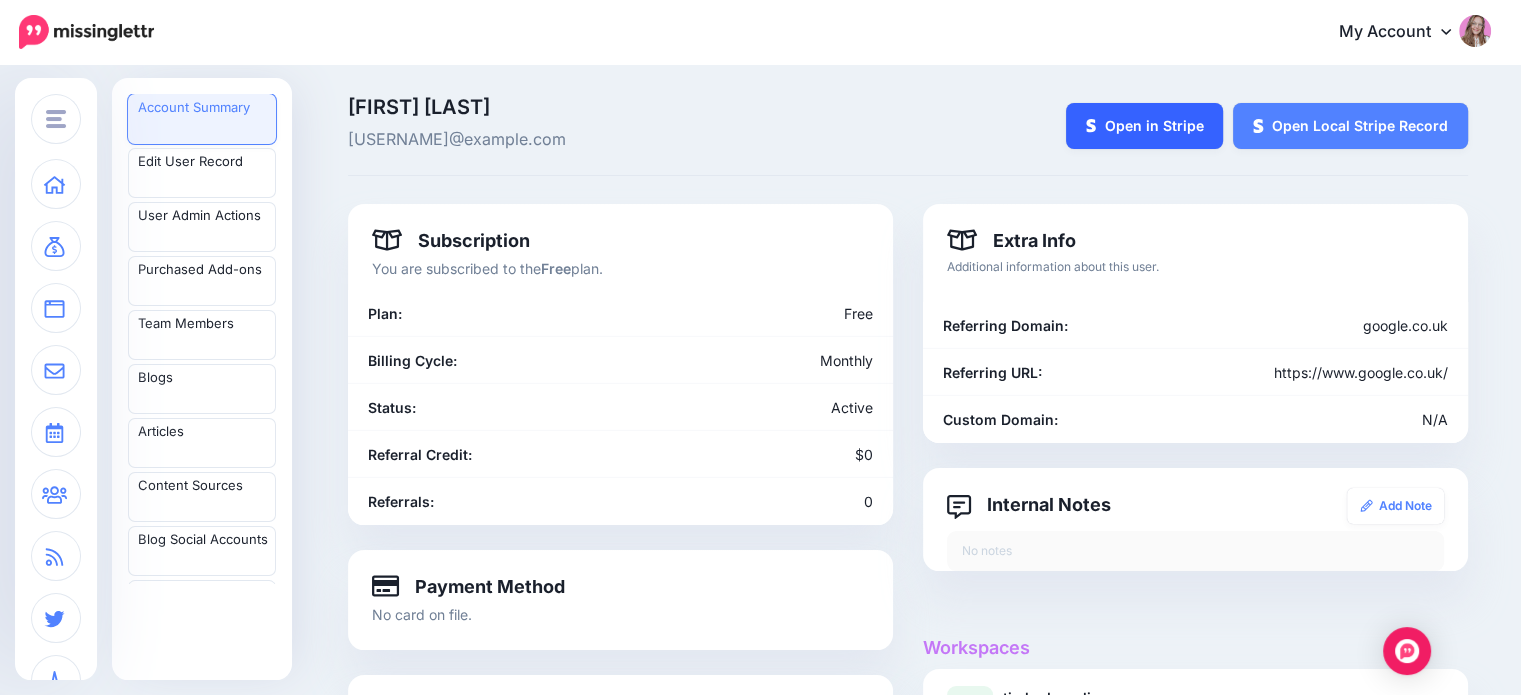 click on "Open in Stripe" at bounding box center (1145, 126) 